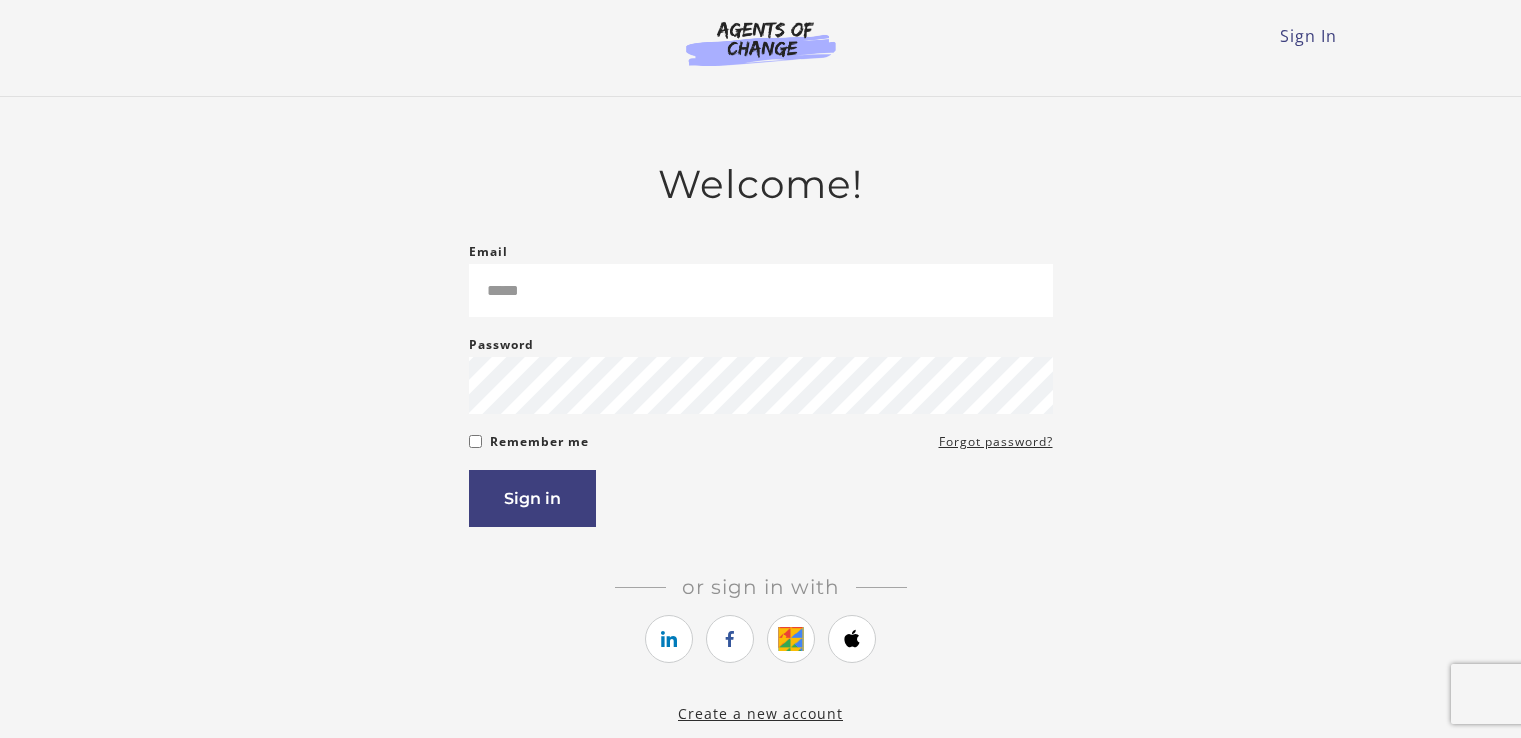 scroll, scrollTop: 0, scrollLeft: 0, axis: both 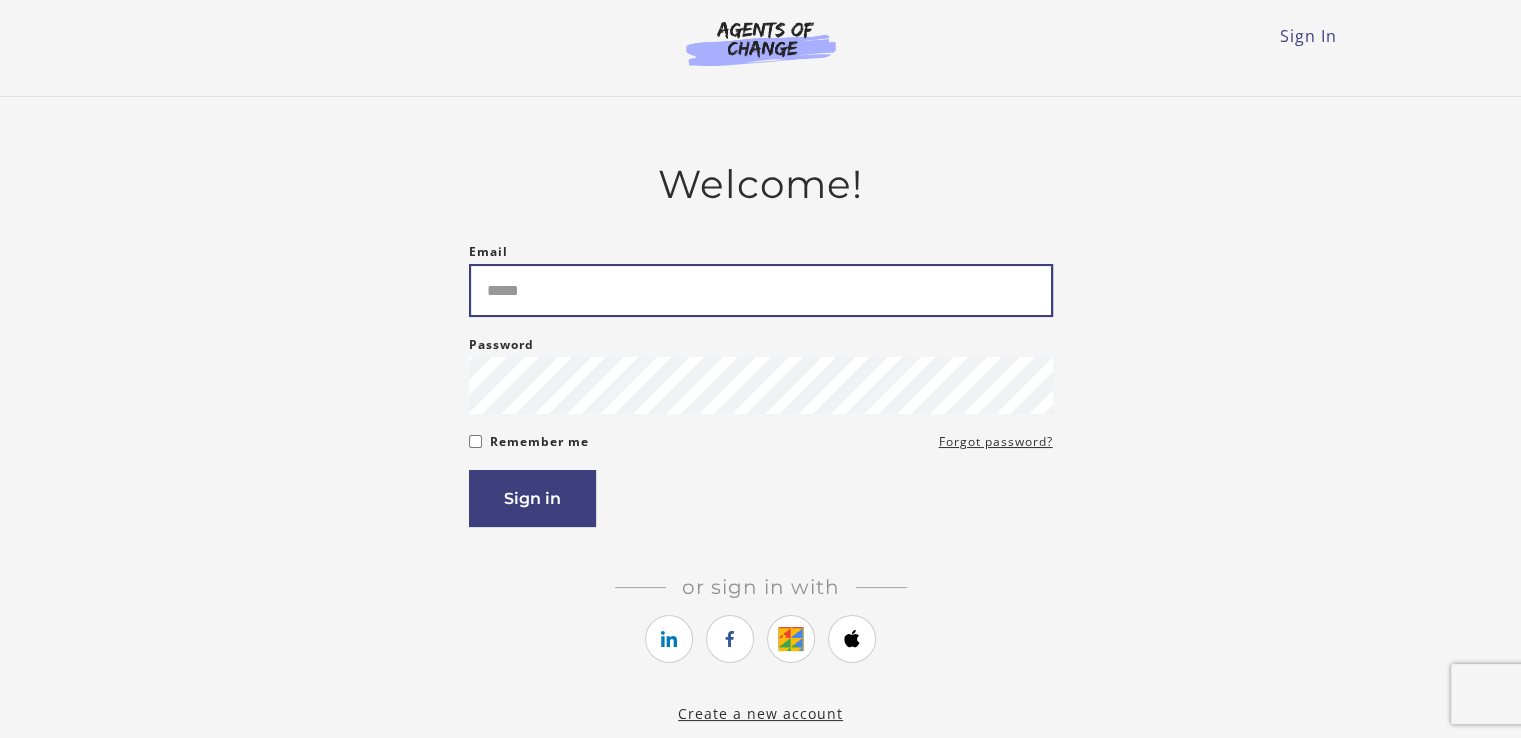 drag, startPoint x: 0, startPoint y: 0, endPoint x: 500, endPoint y: 305, distance: 585.68335 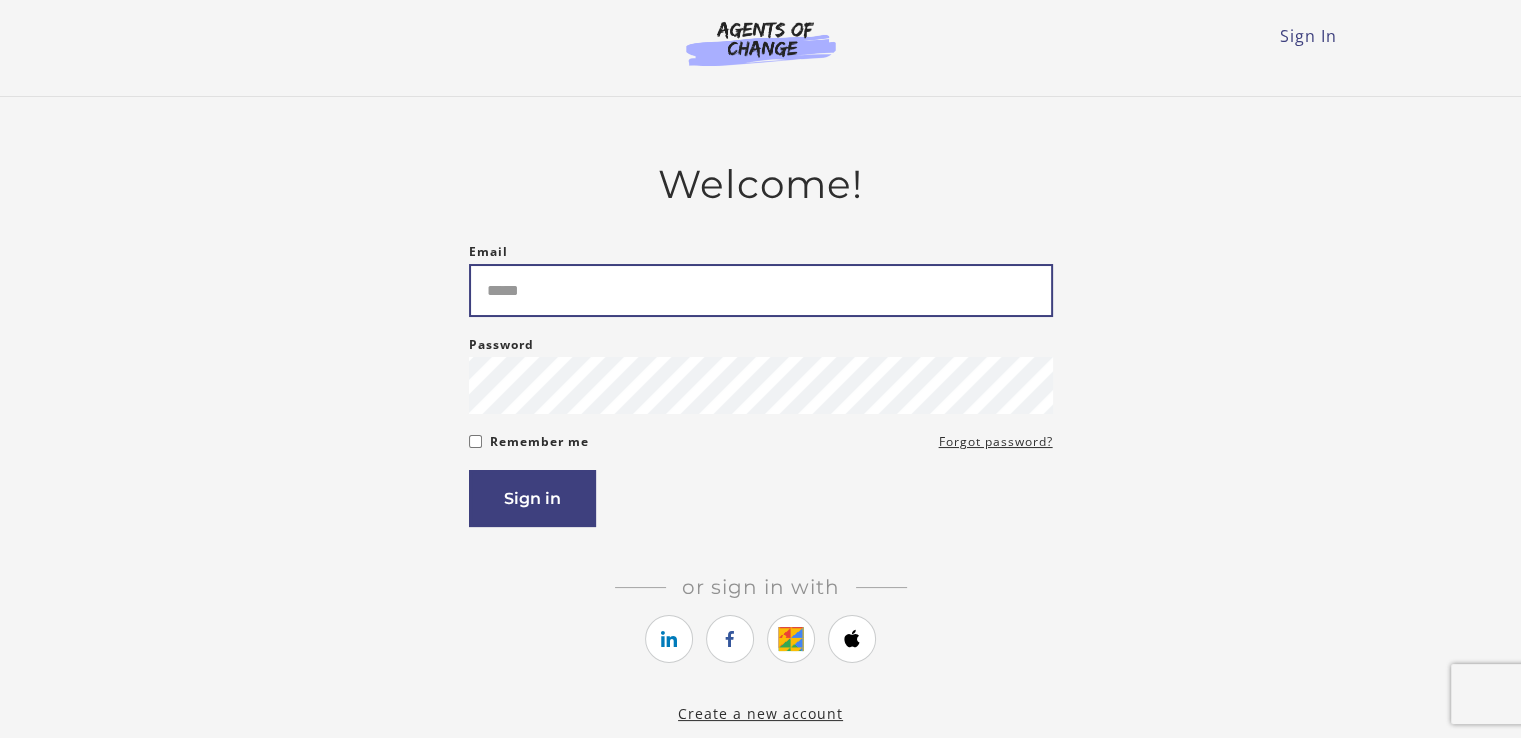type on "**********" 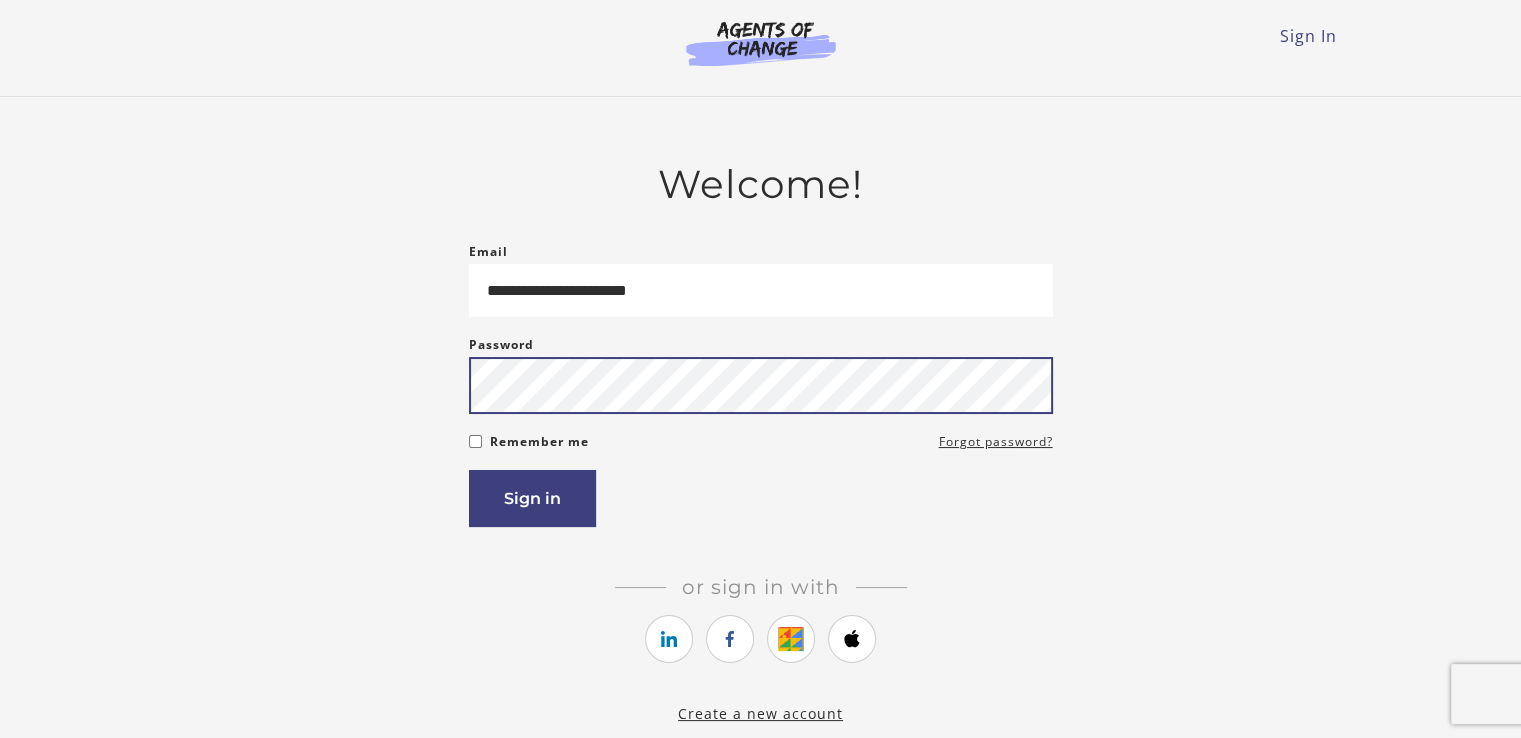 click on "Sign in" at bounding box center (532, 498) 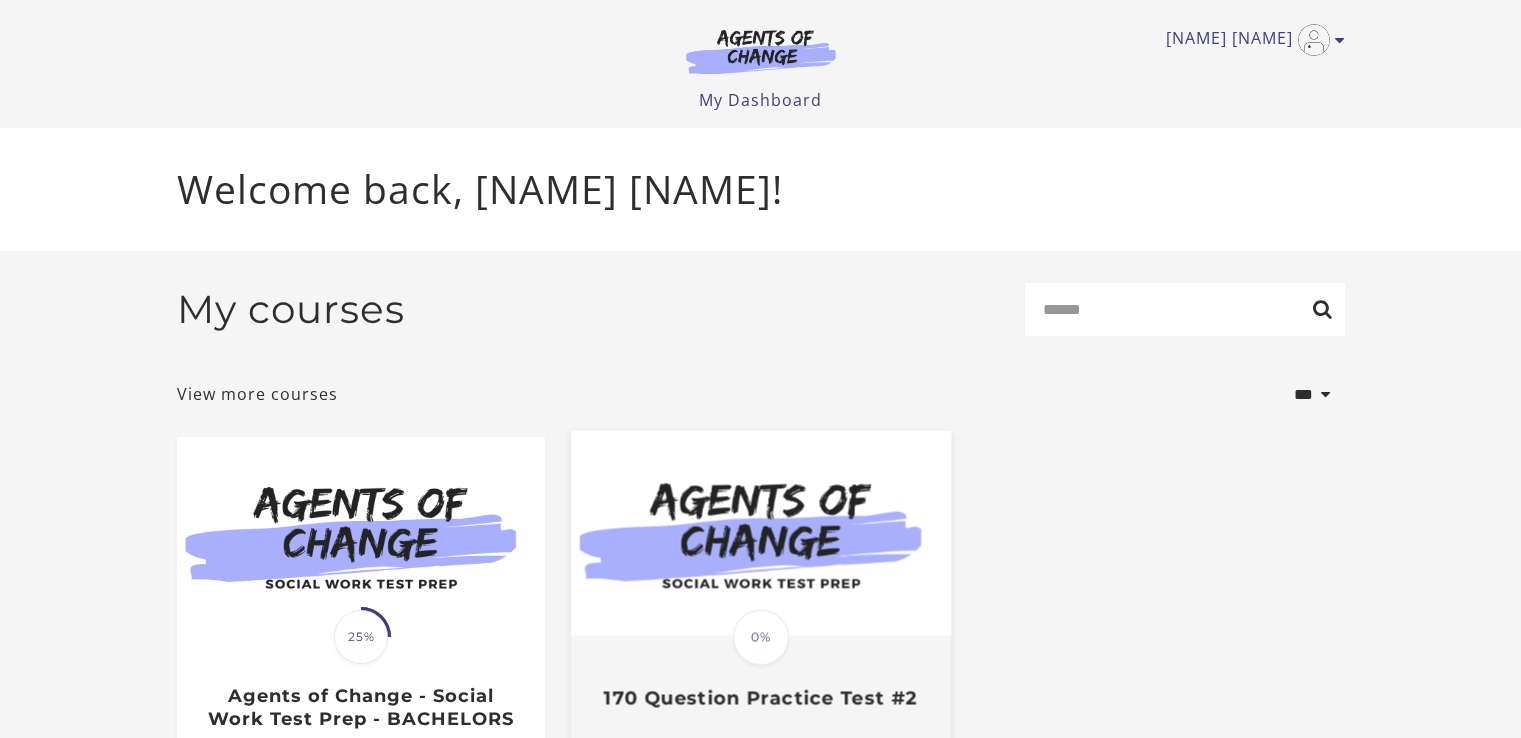 scroll, scrollTop: 0, scrollLeft: 0, axis: both 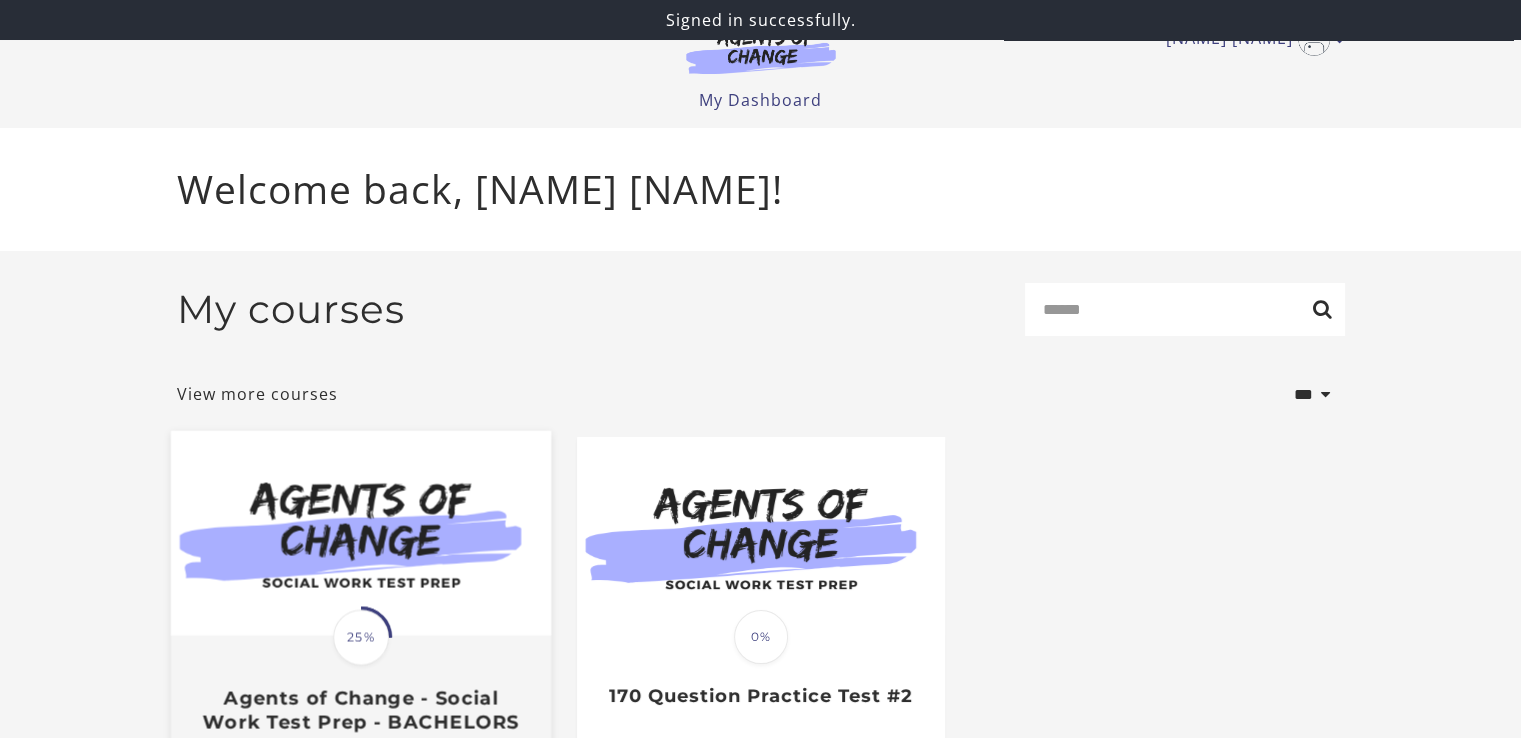 click at bounding box center (360, 533) 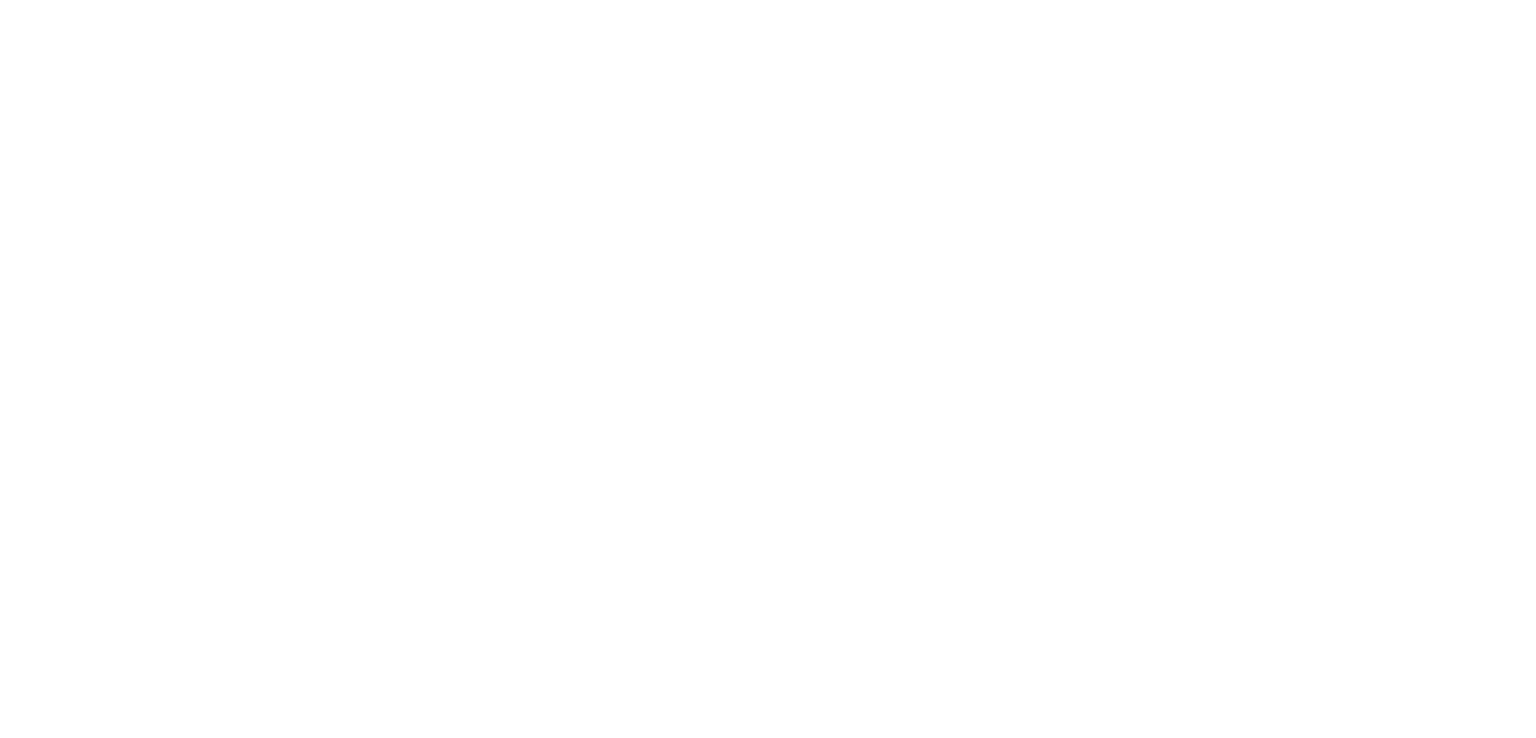 scroll, scrollTop: 0, scrollLeft: 0, axis: both 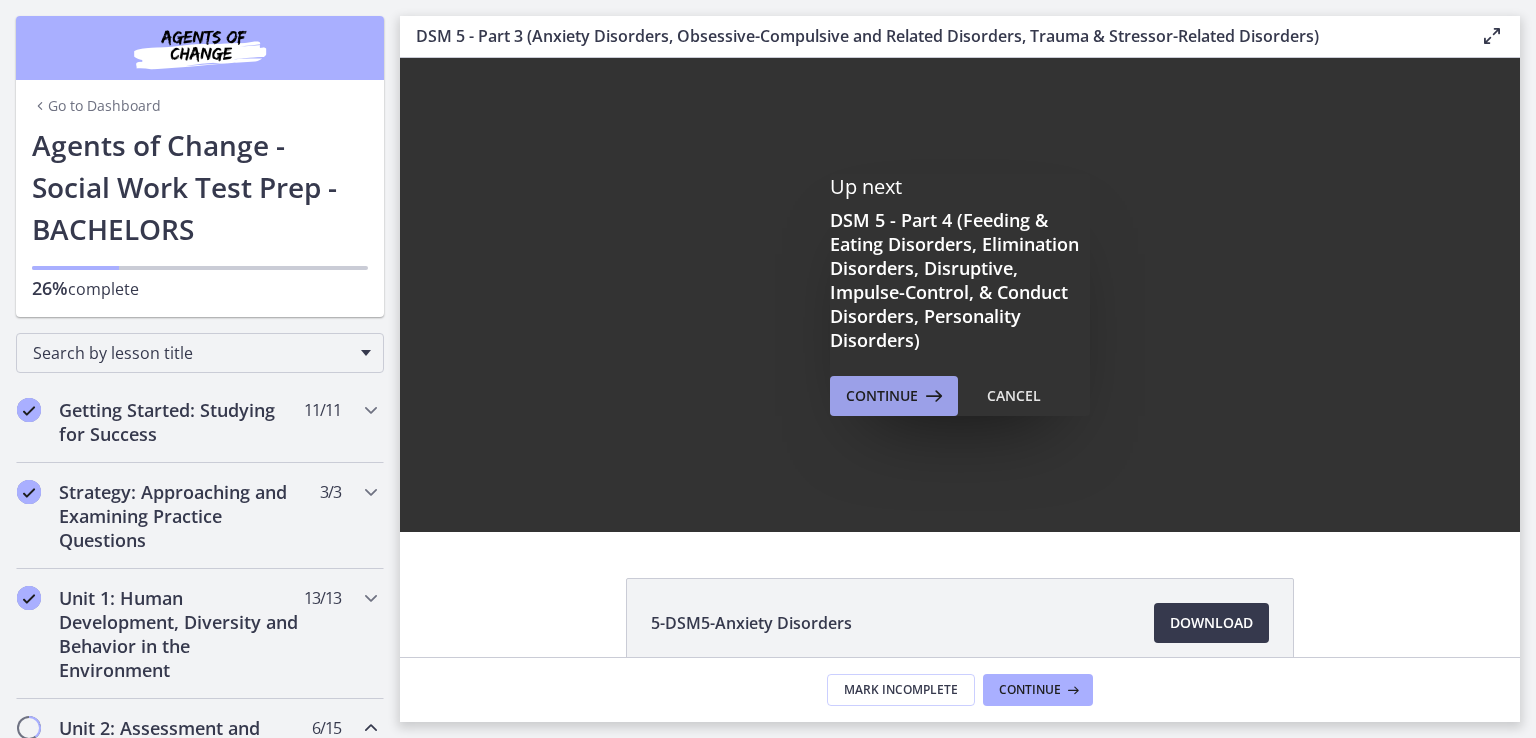 click on "Continue" at bounding box center [882, 396] 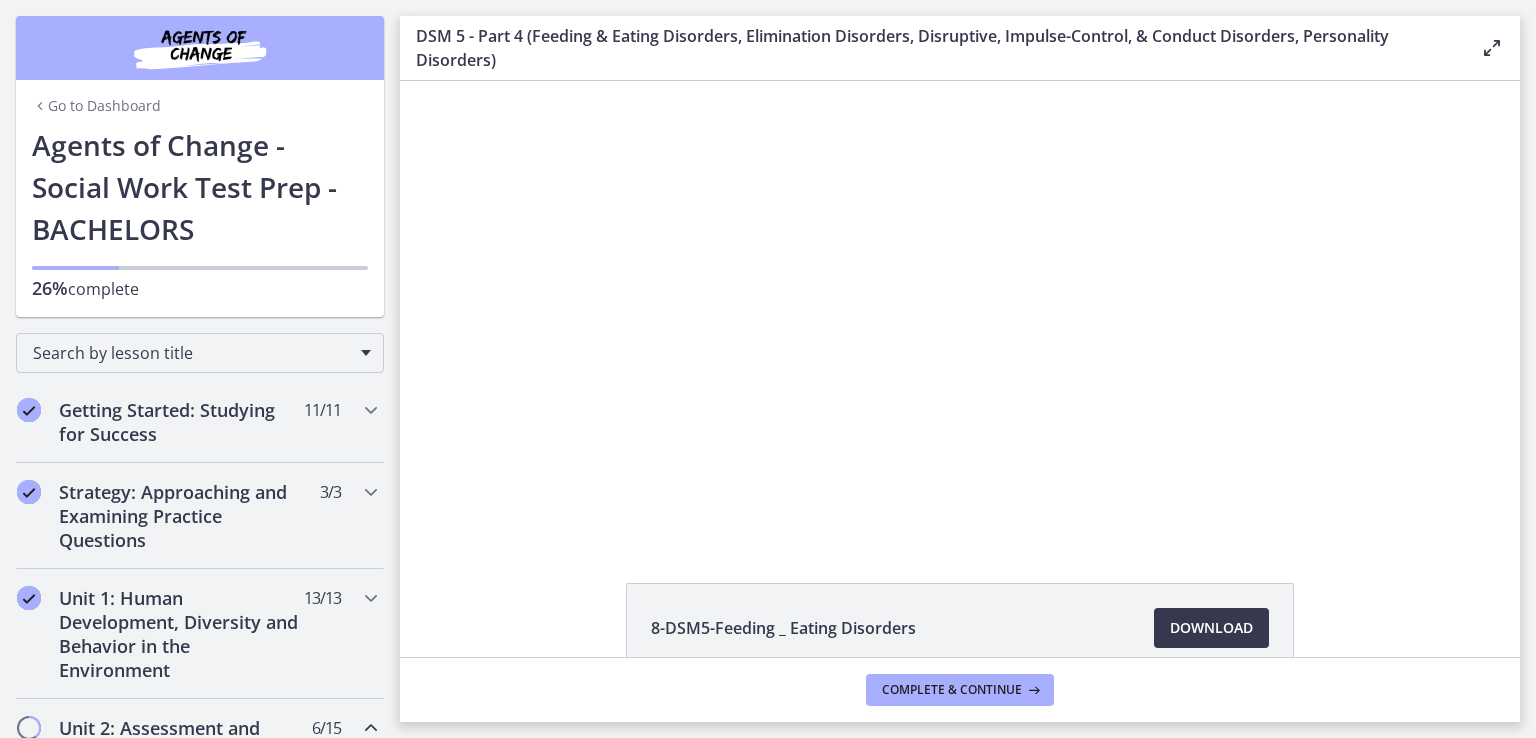 scroll, scrollTop: 0, scrollLeft: 0, axis: both 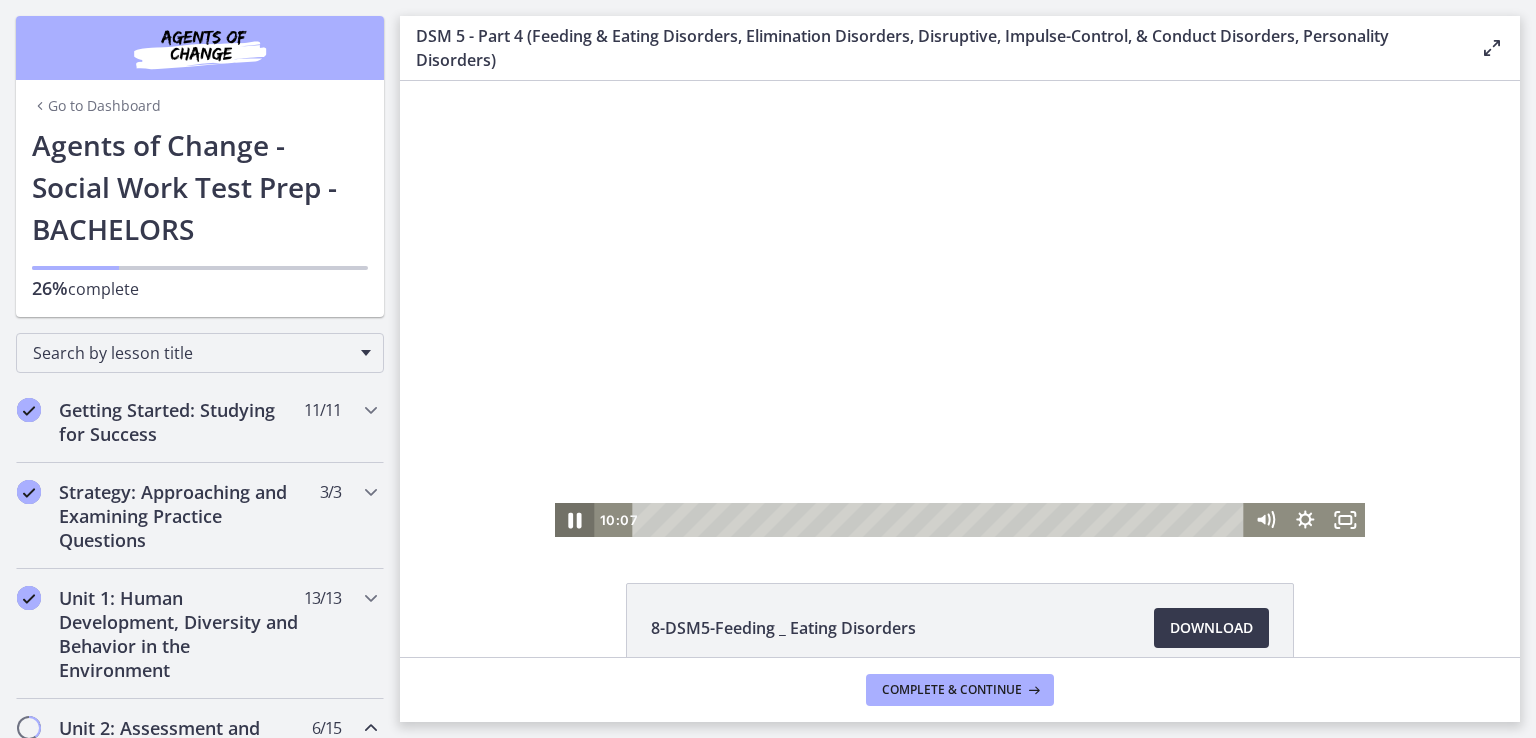 click 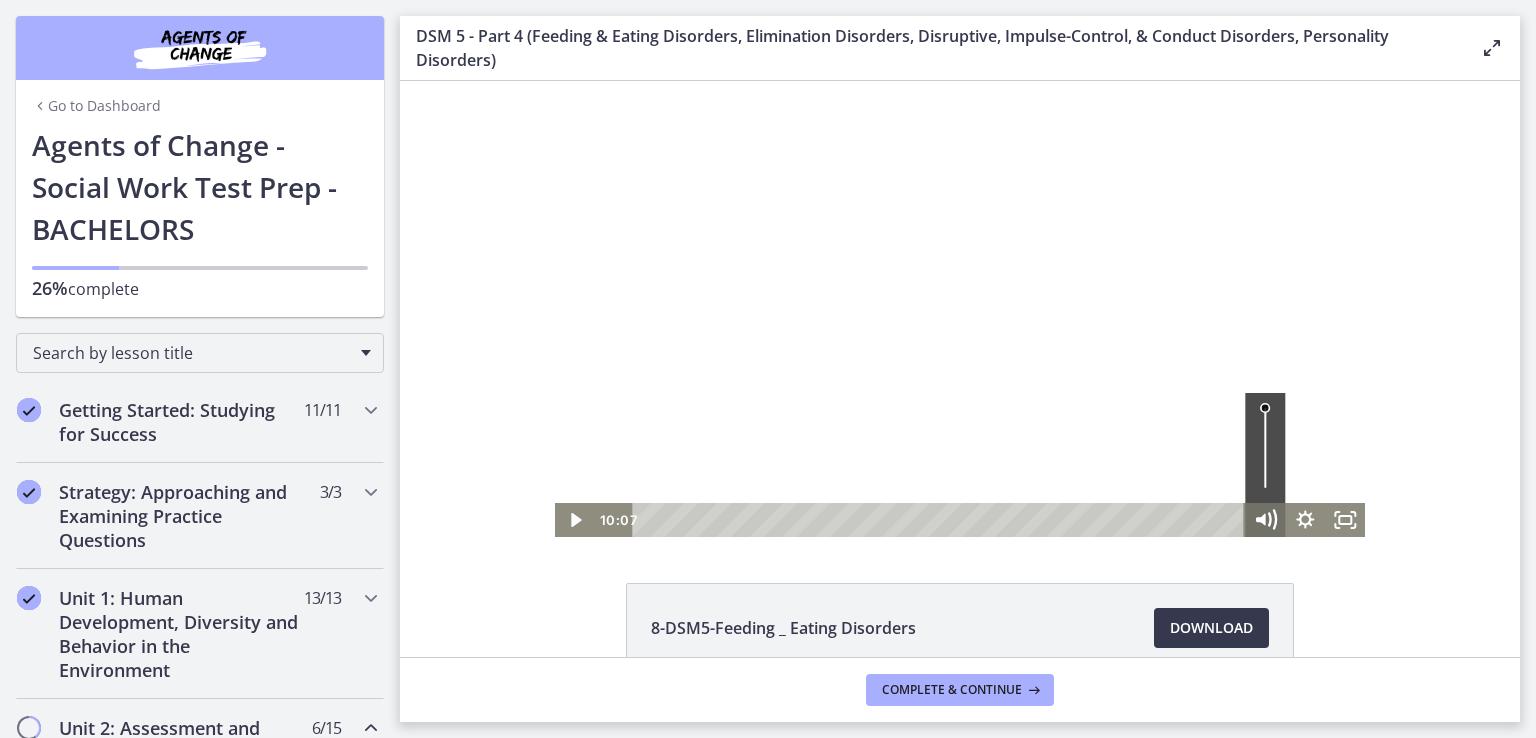 click 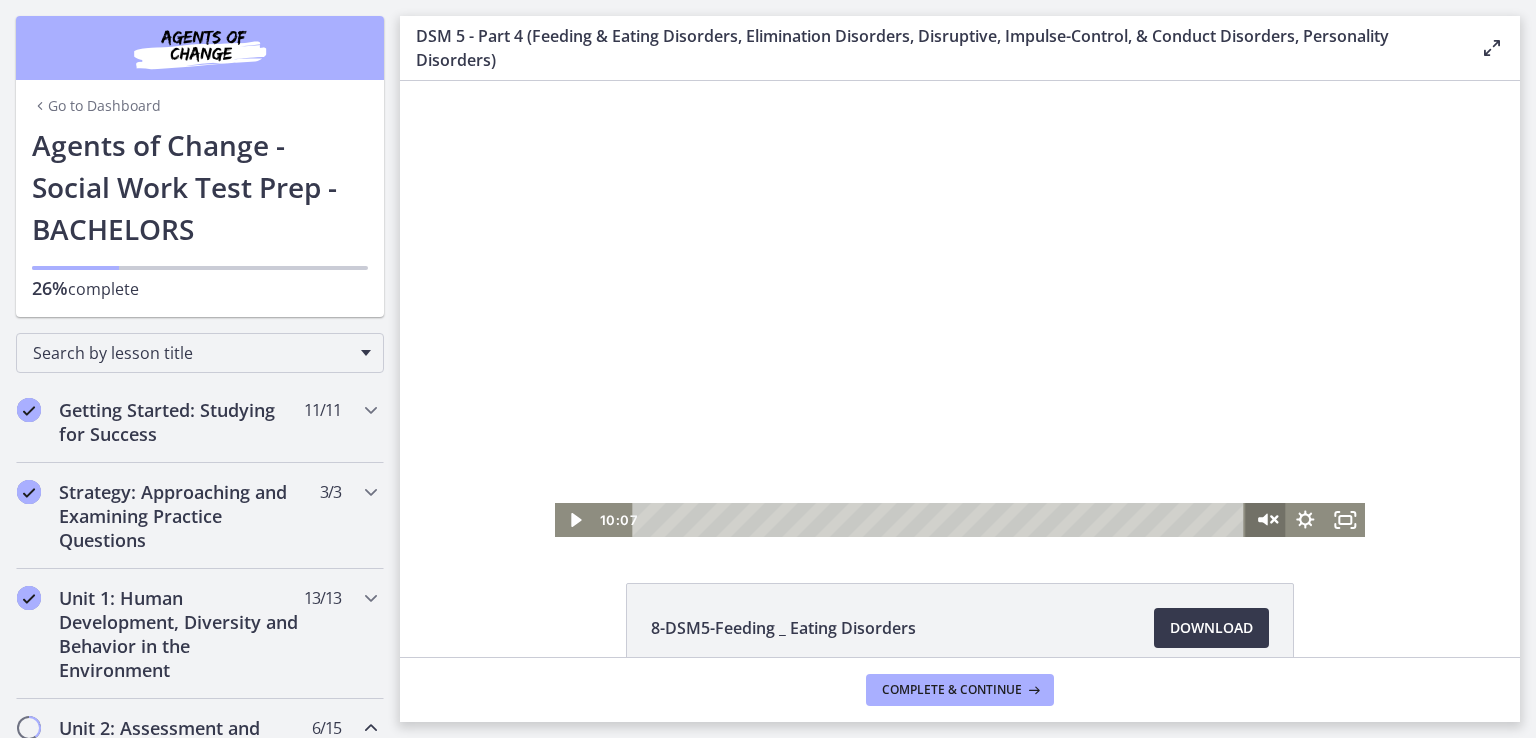 click 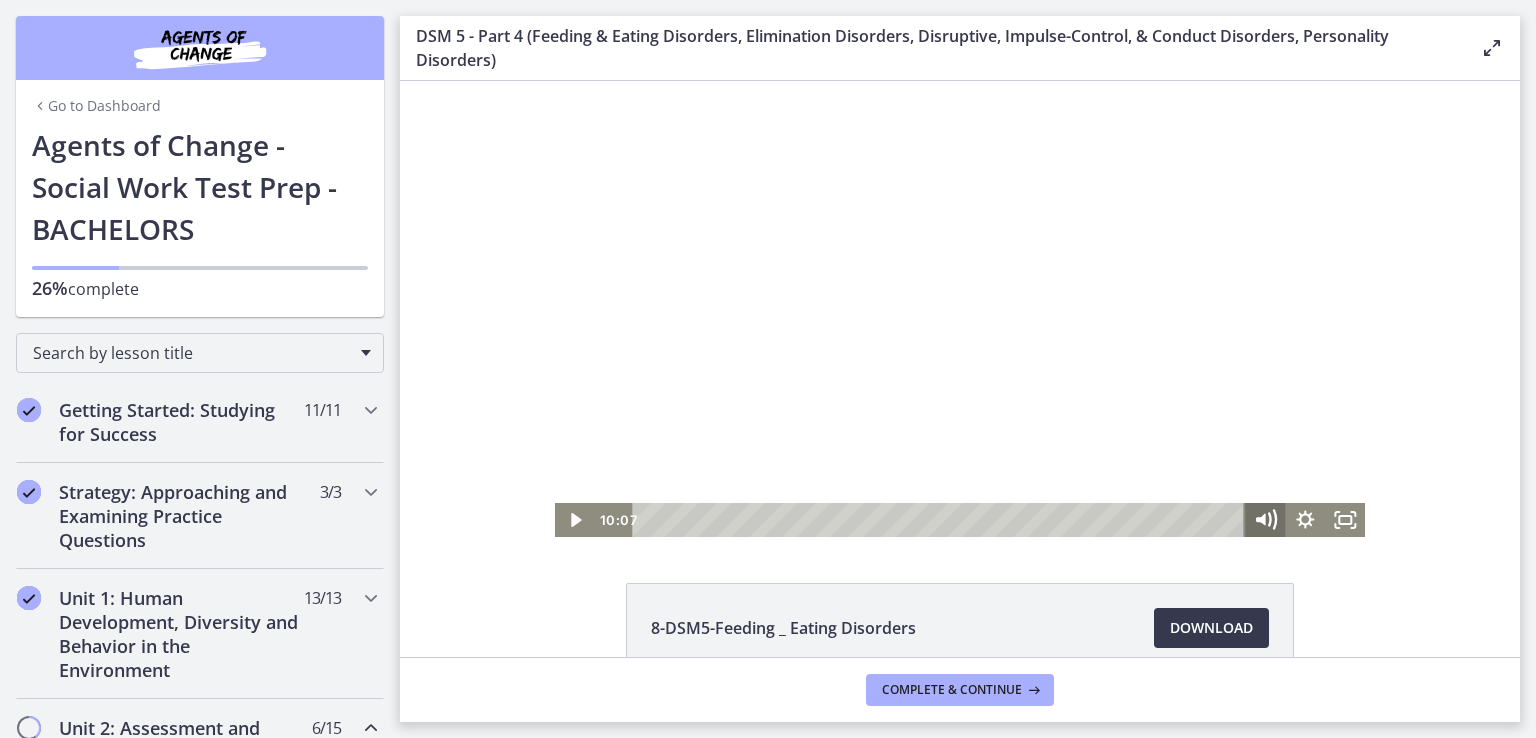 click 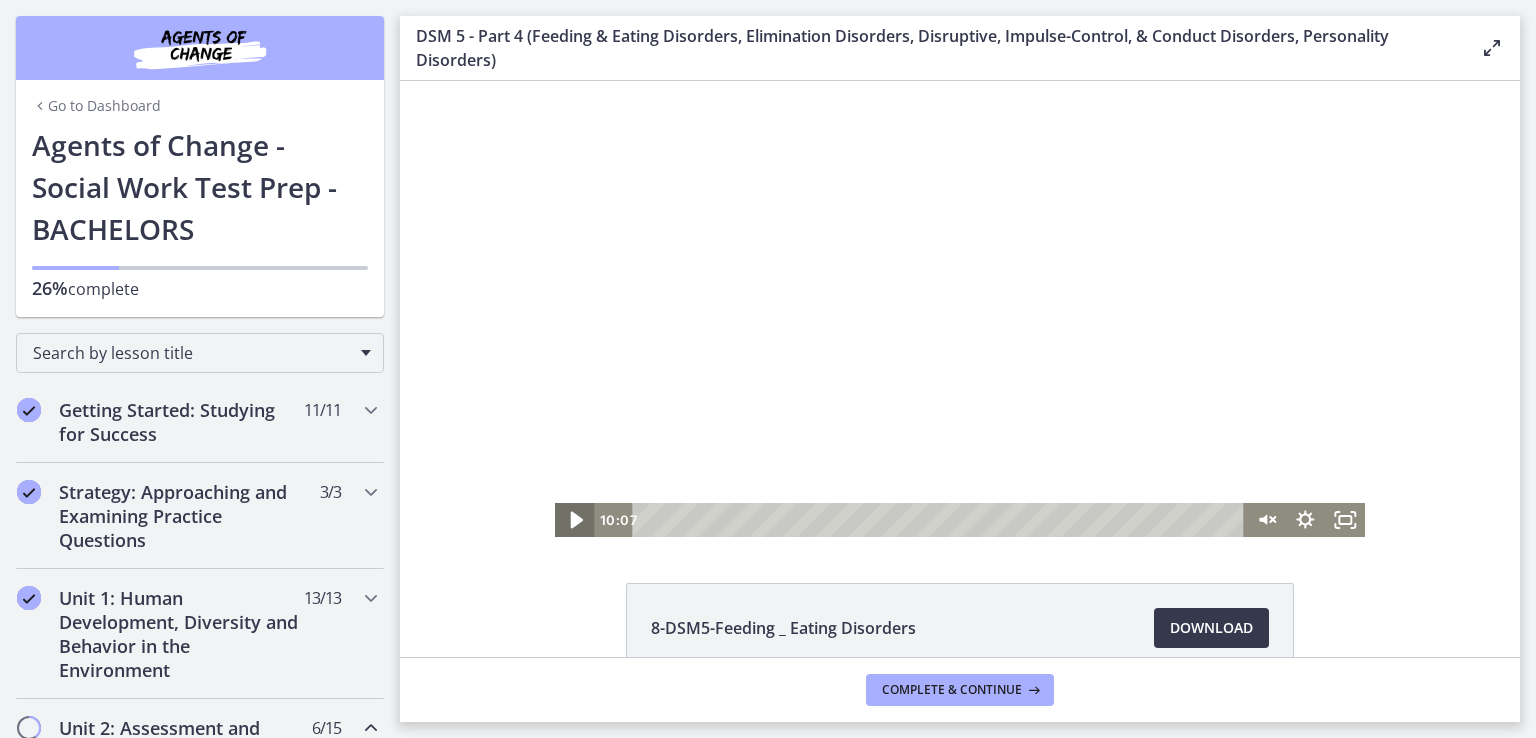 click 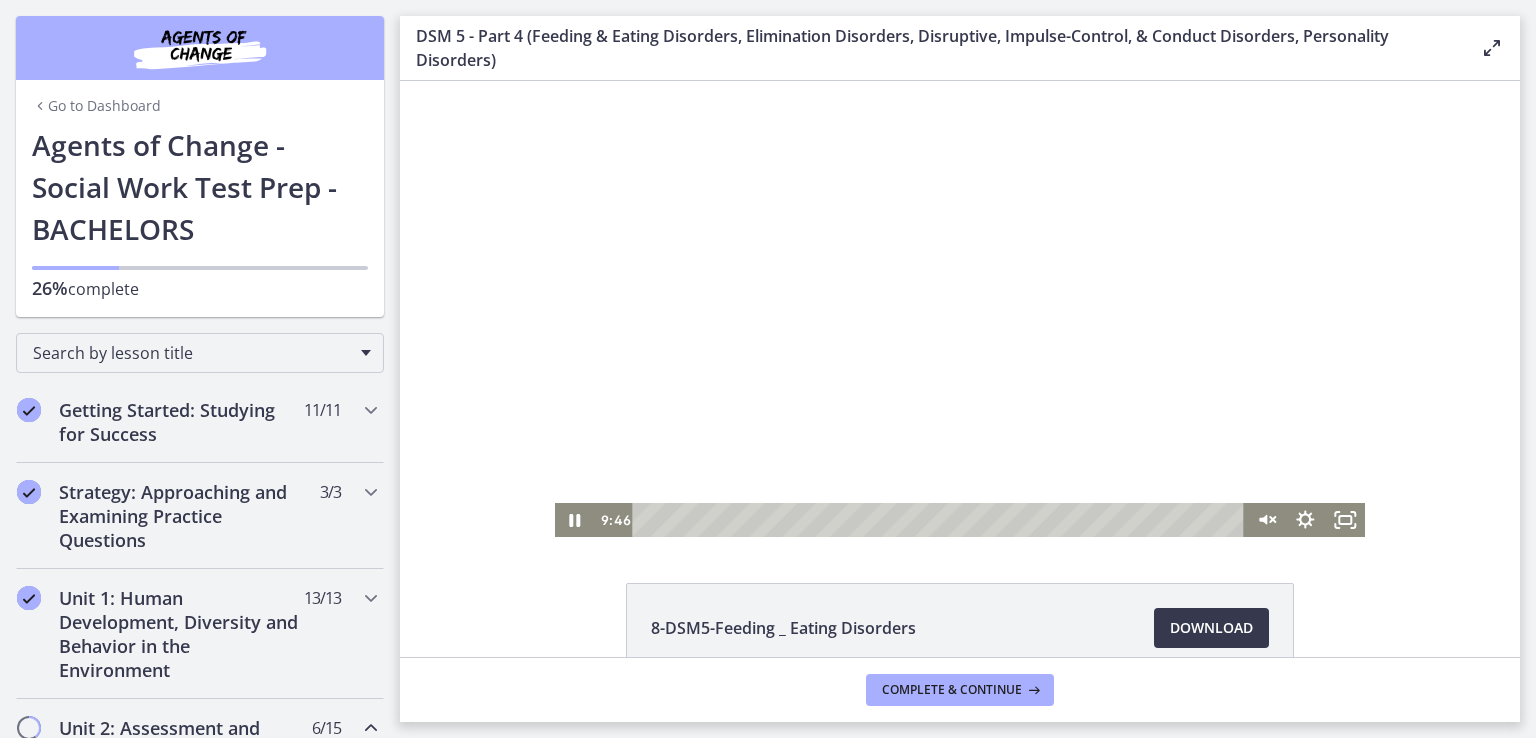 click at bounding box center [960, 309] 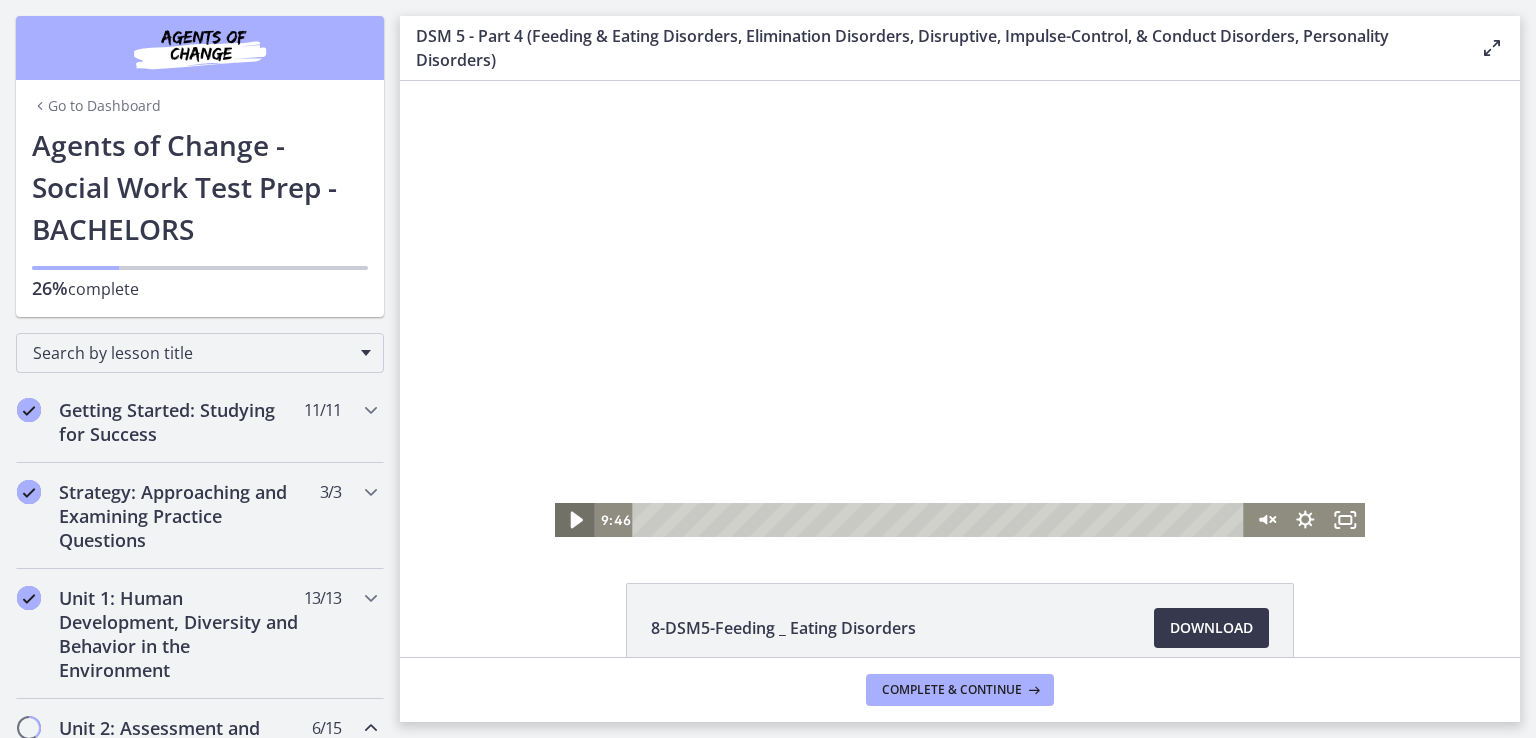 click 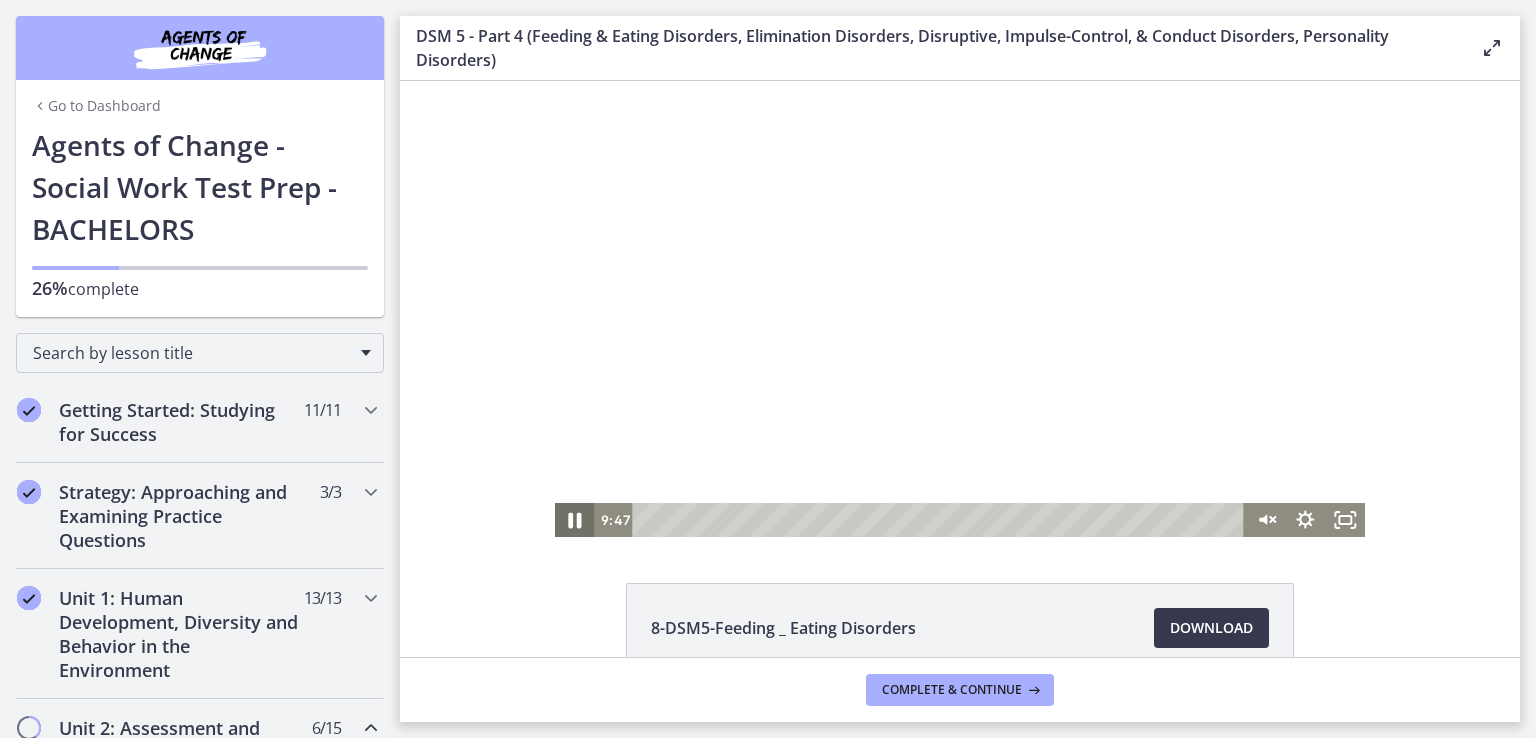 click 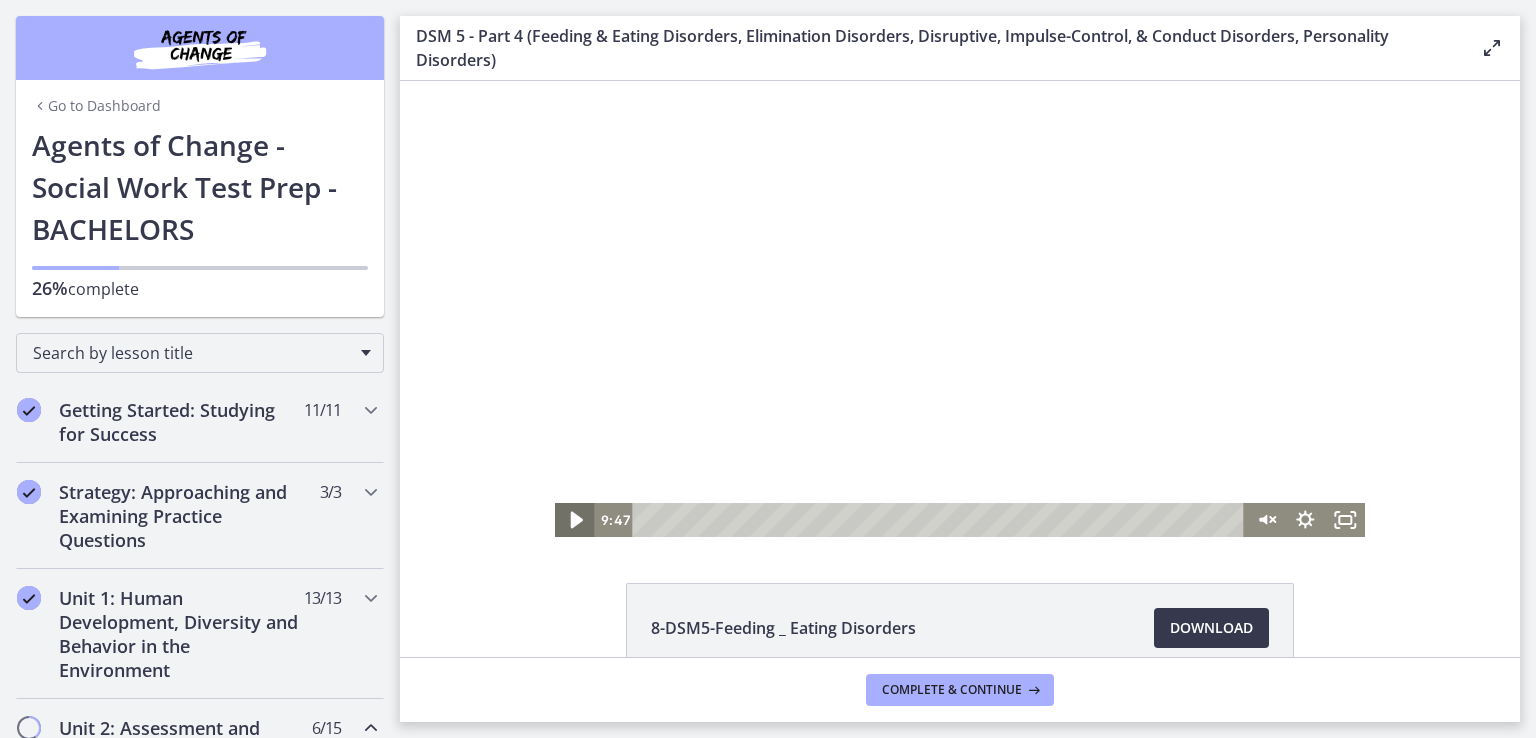 click 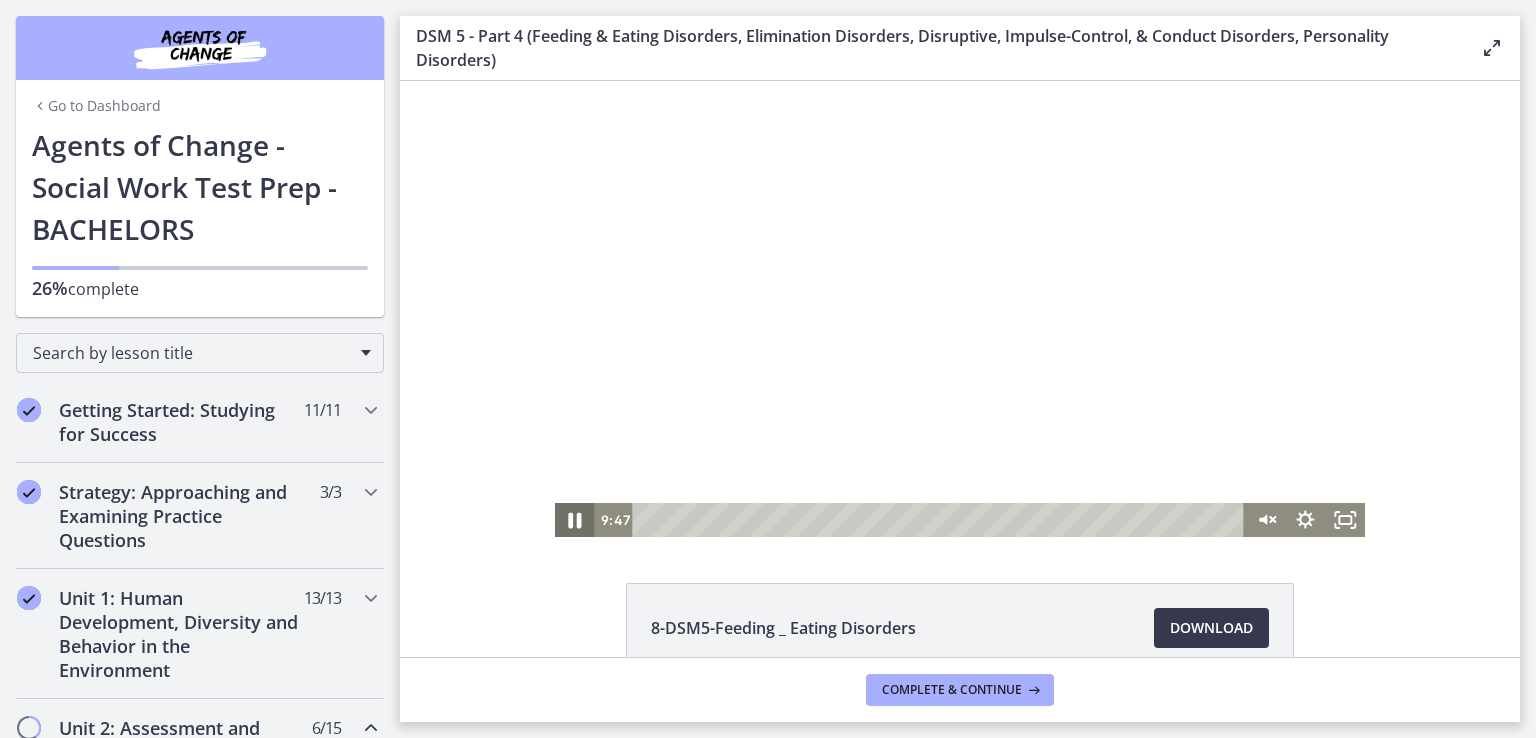 click 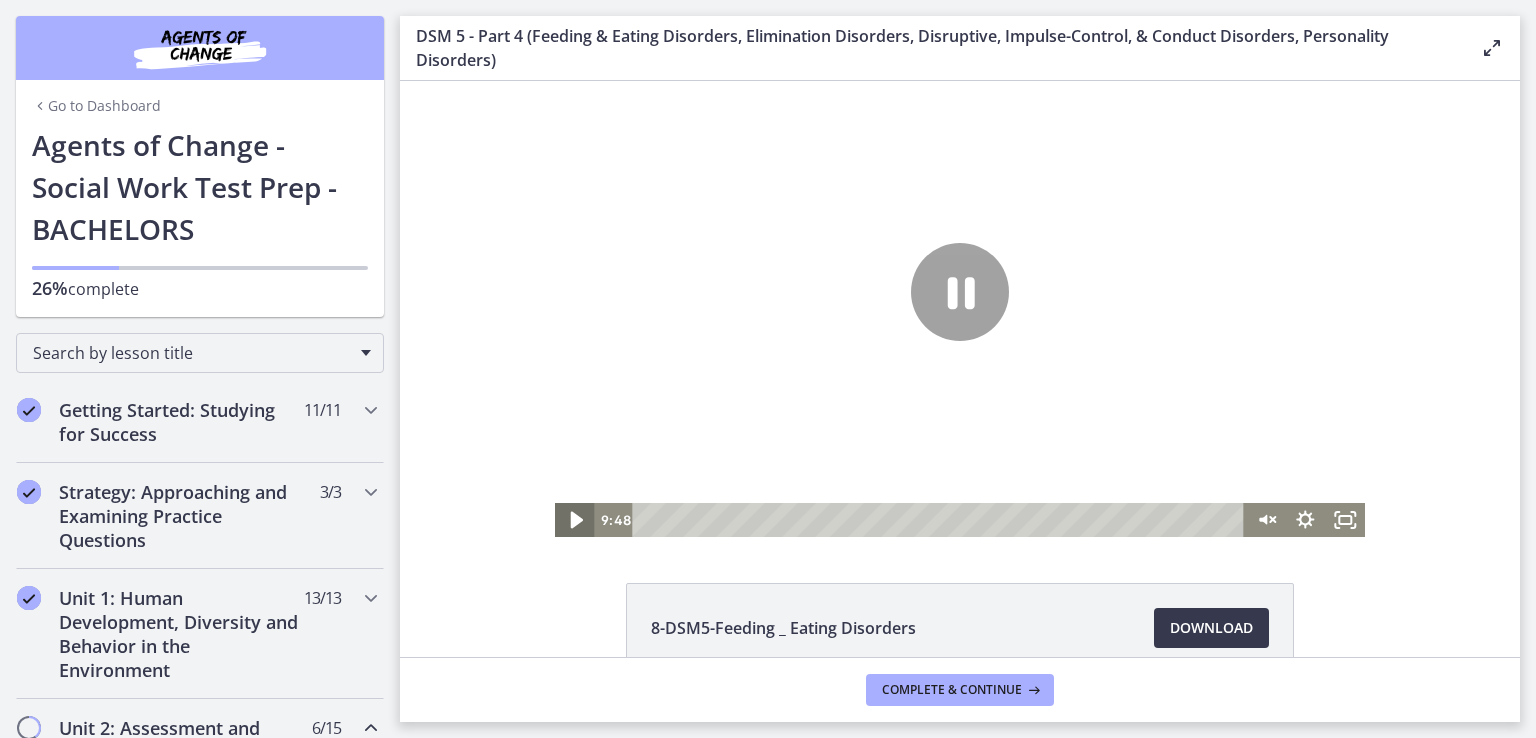 click 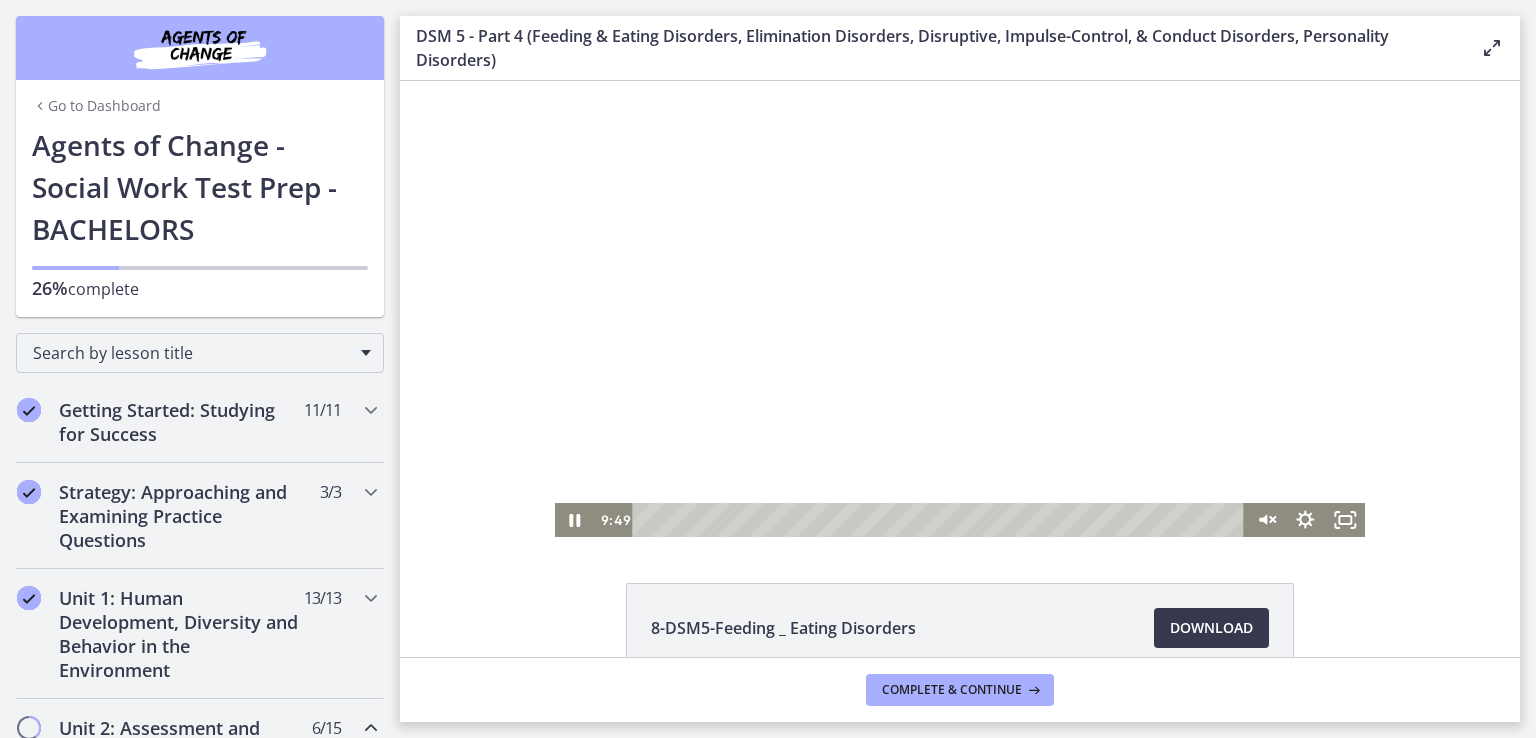 click at bounding box center [960, 309] 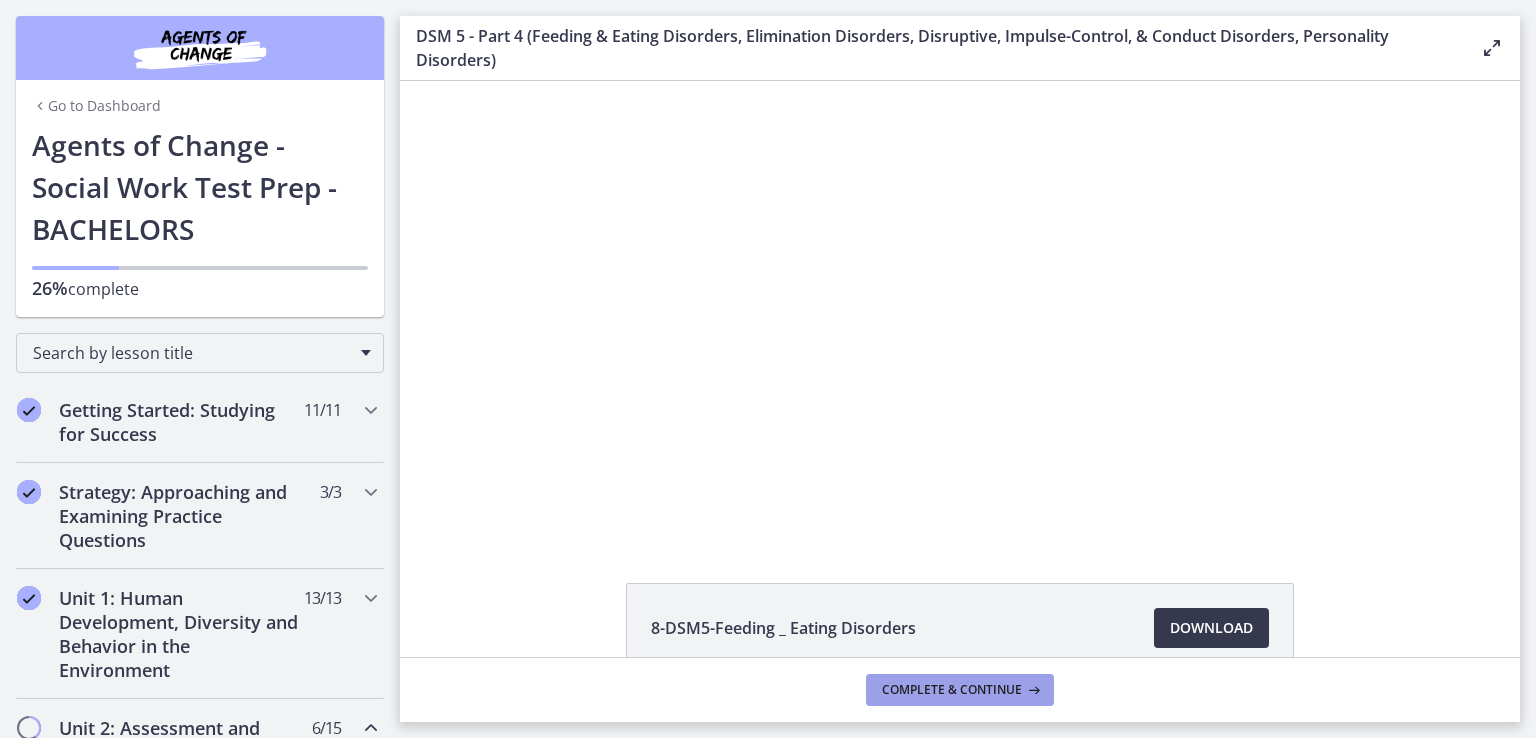click on "Complete & continue" at bounding box center [952, 690] 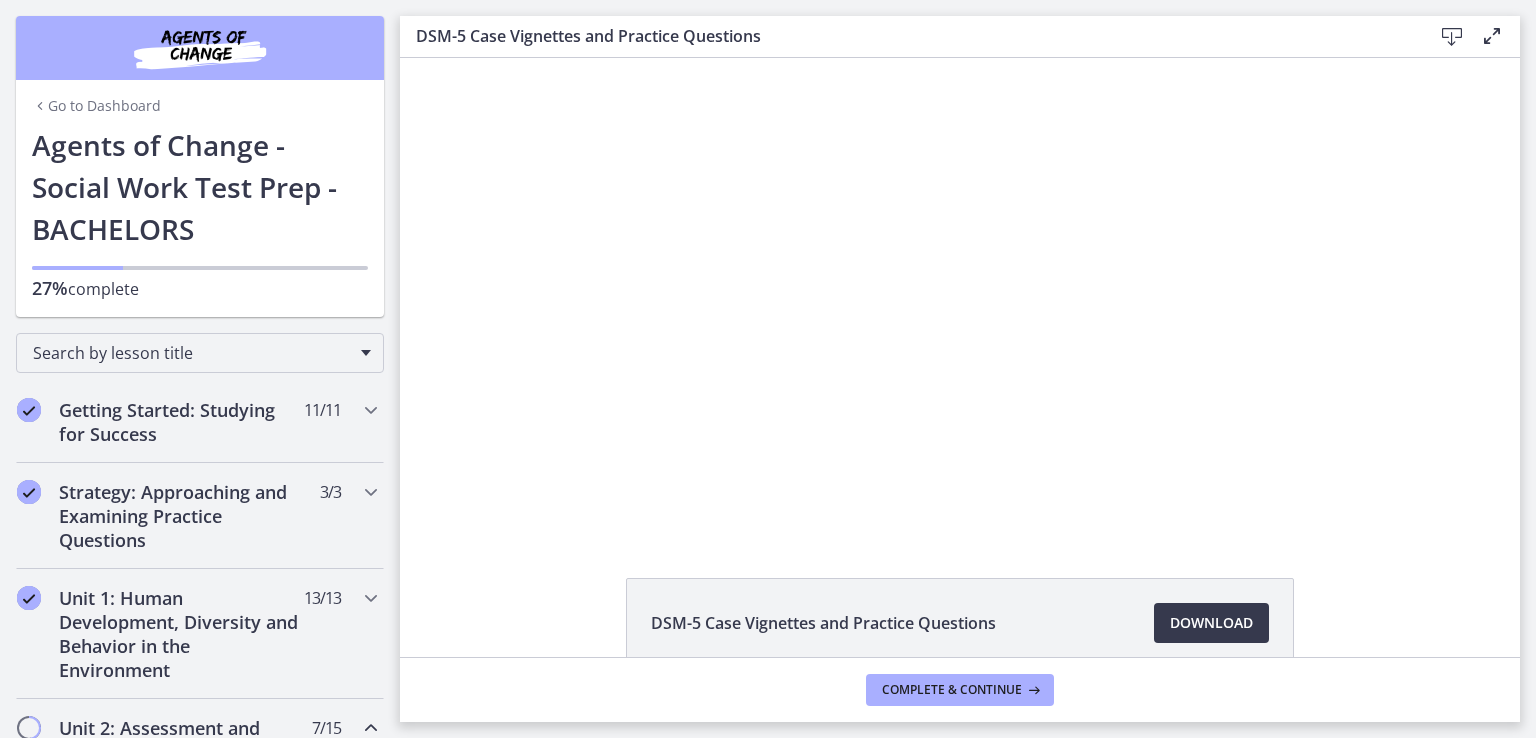 scroll, scrollTop: 0, scrollLeft: 0, axis: both 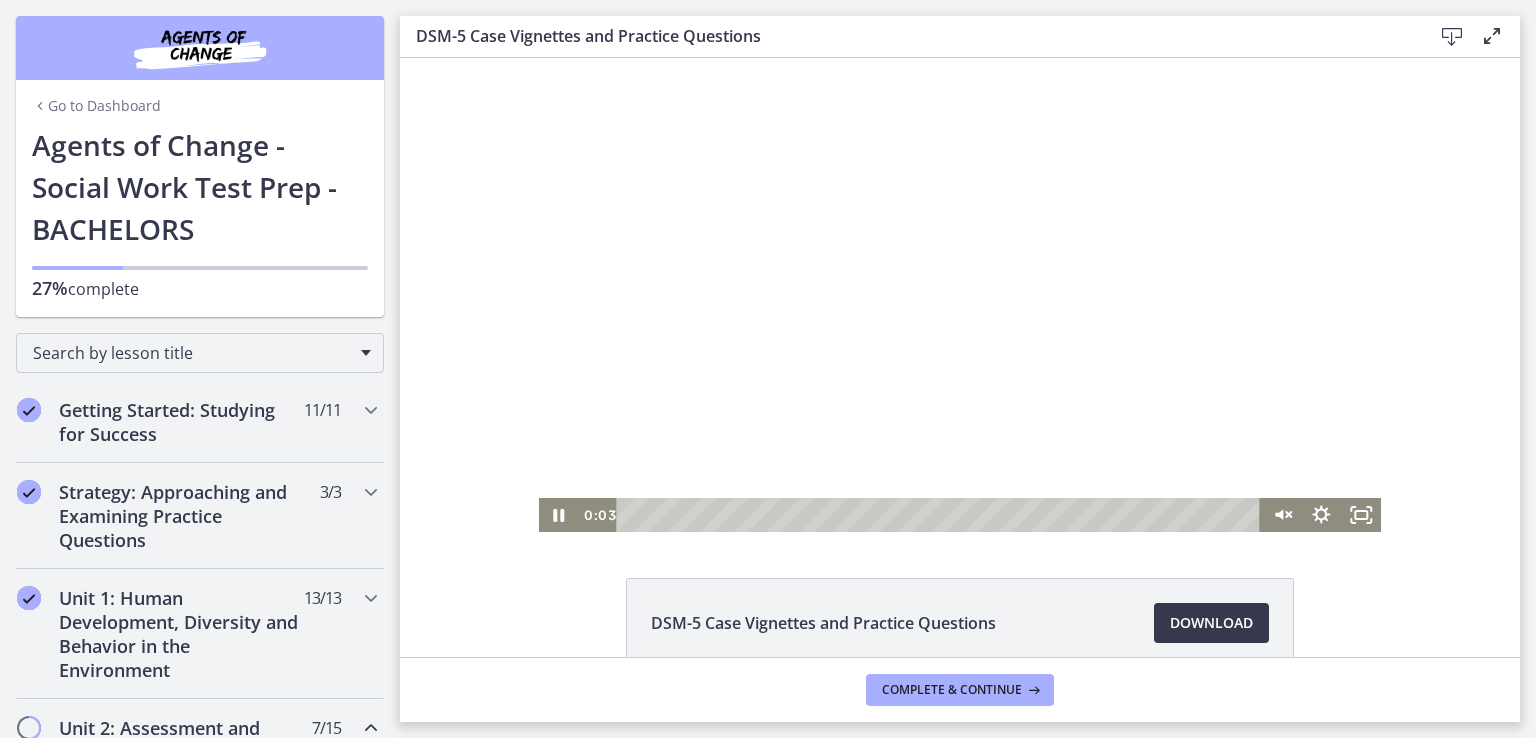 click at bounding box center [960, 295] 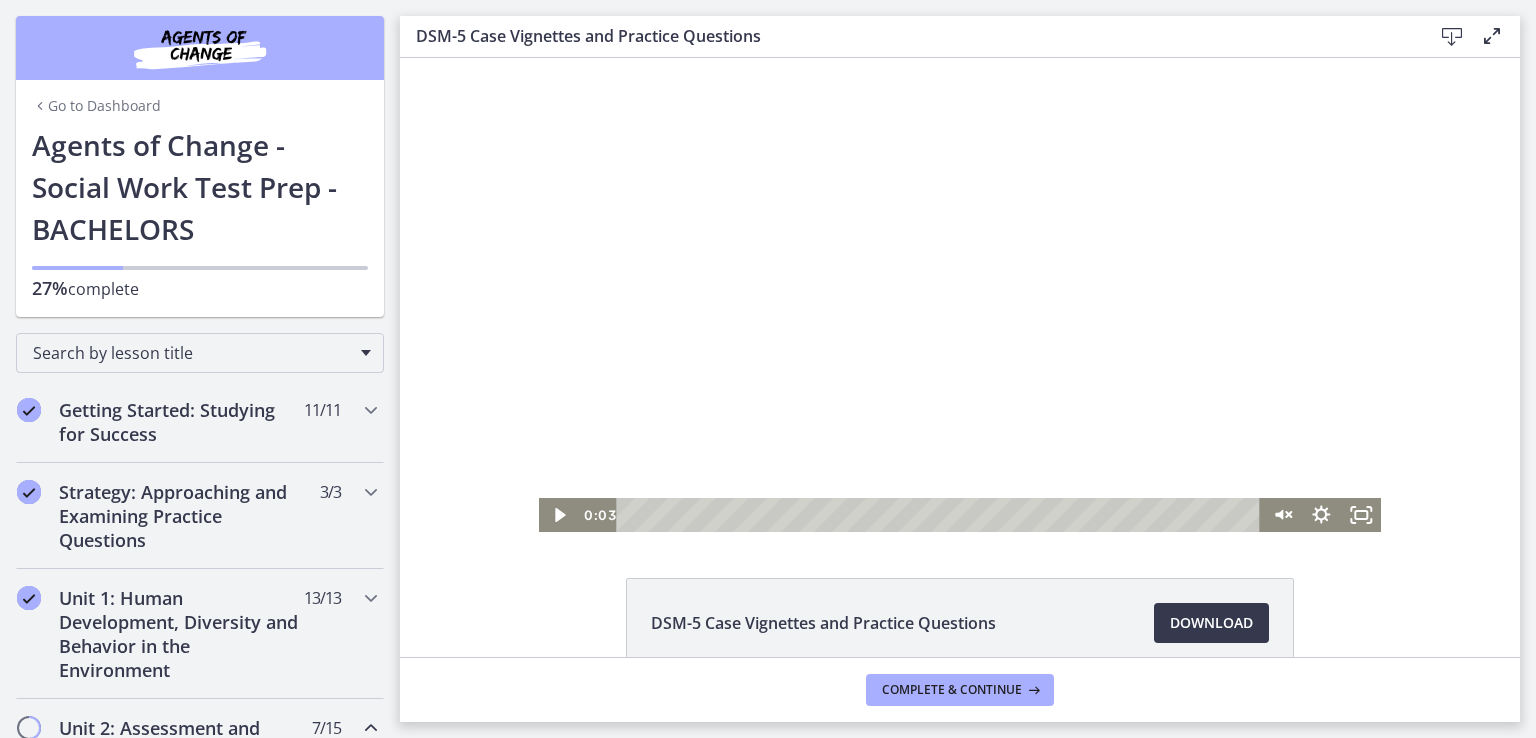 type 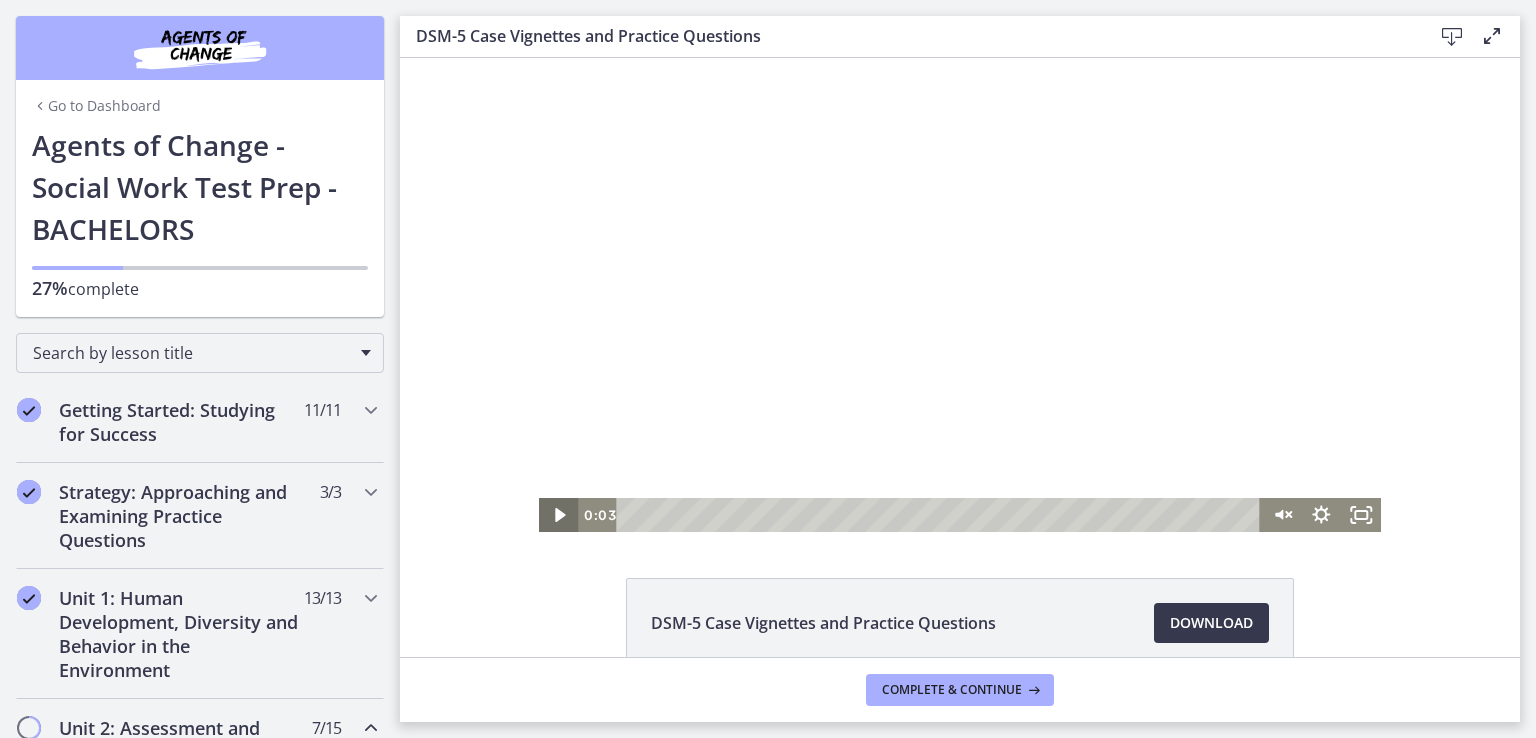 click 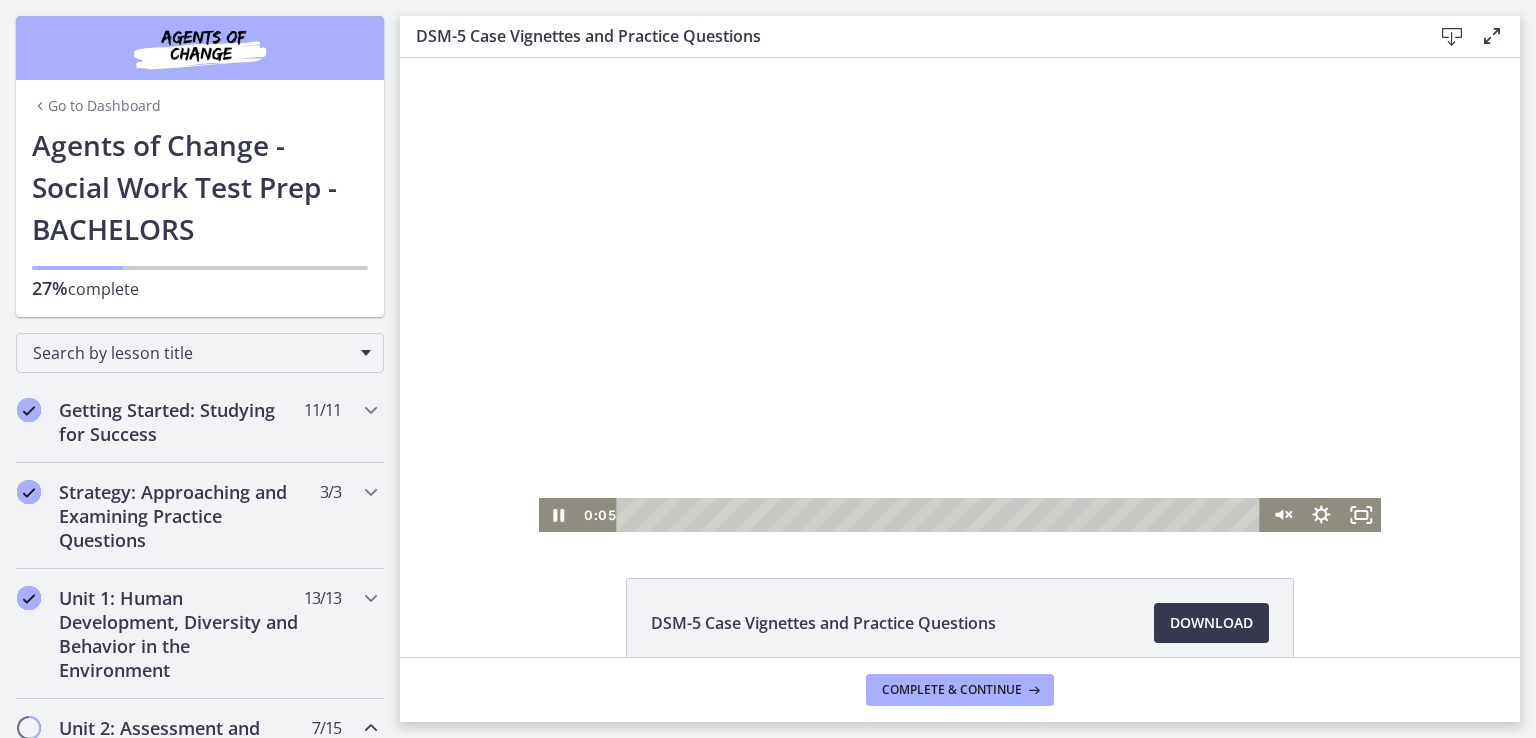 click at bounding box center [960, 295] 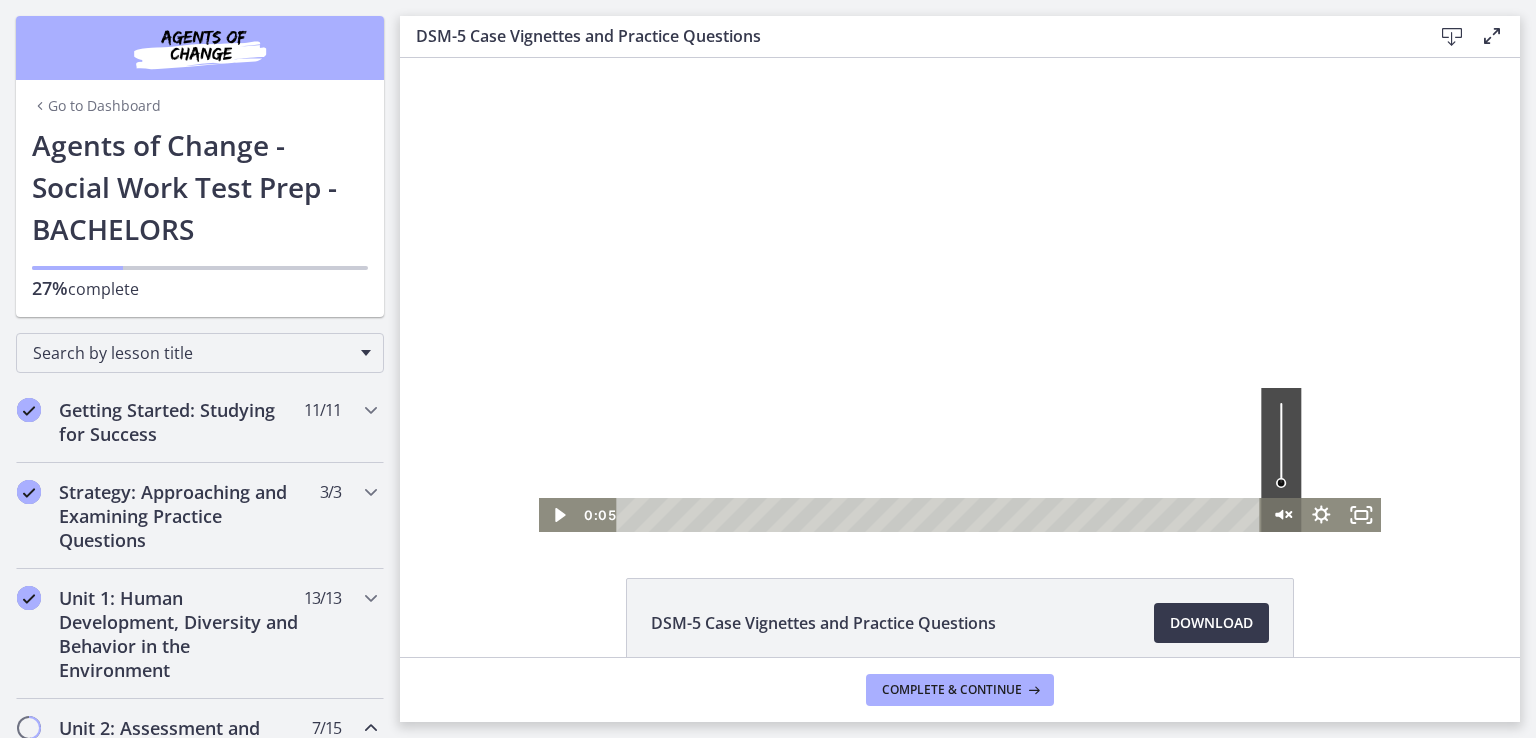 click 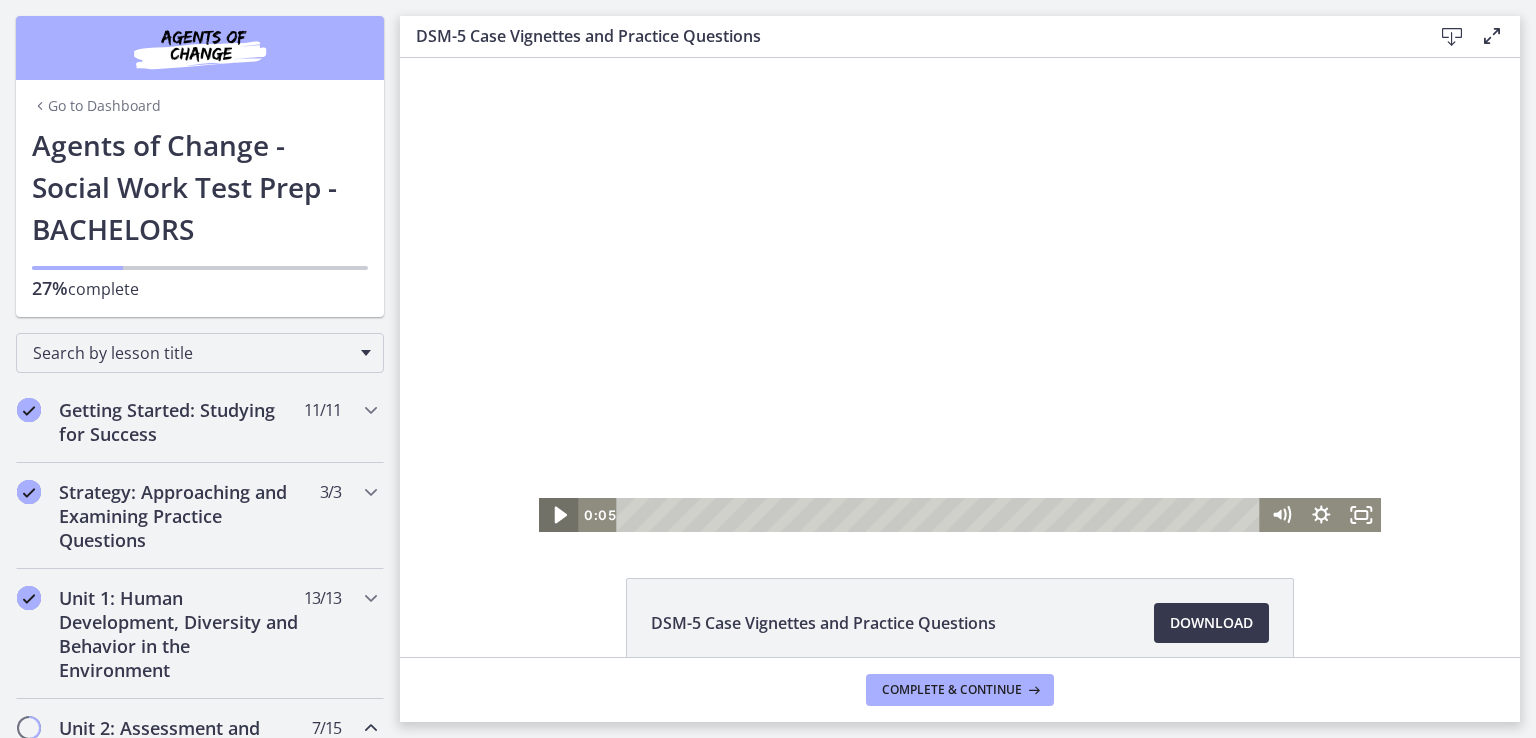 click 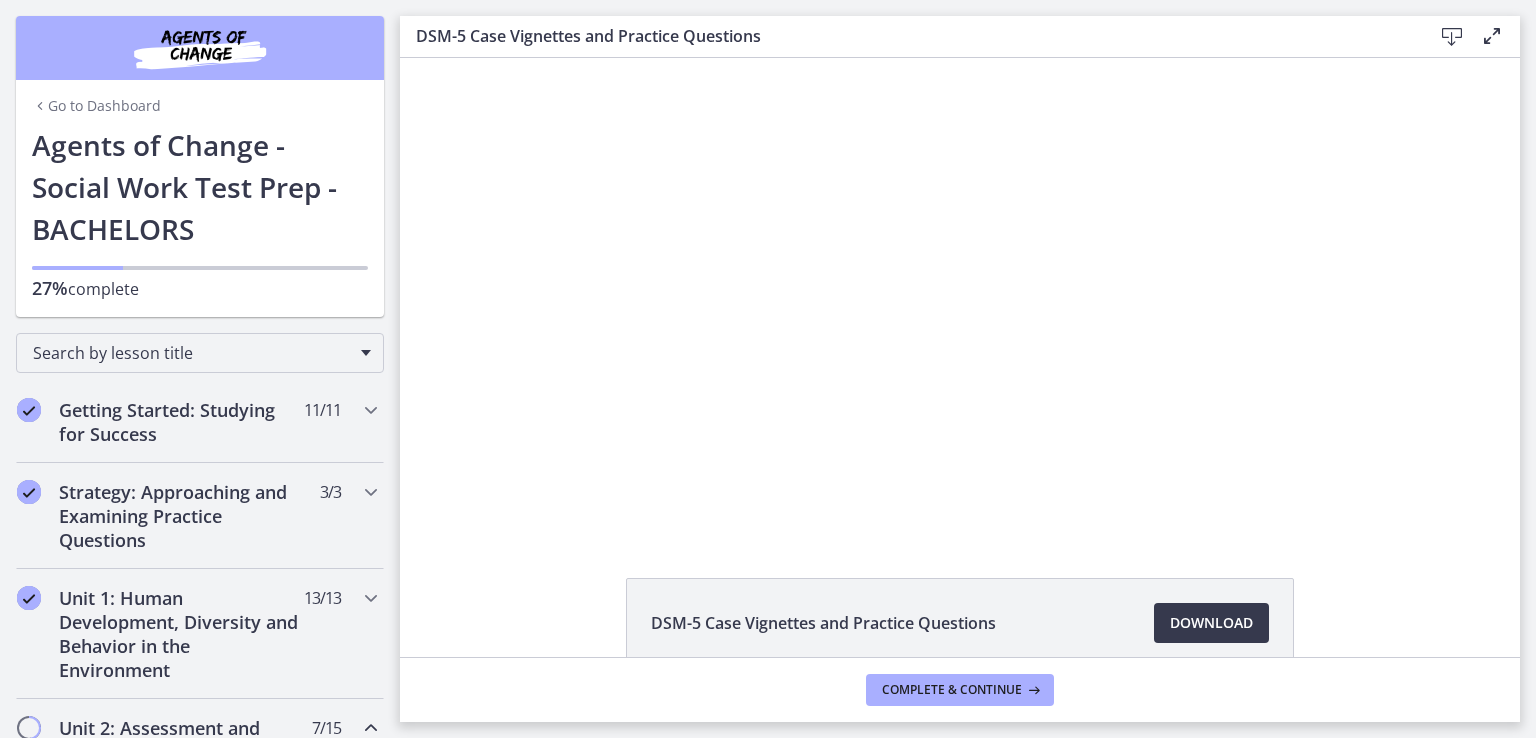click at bounding box center [960, 295] 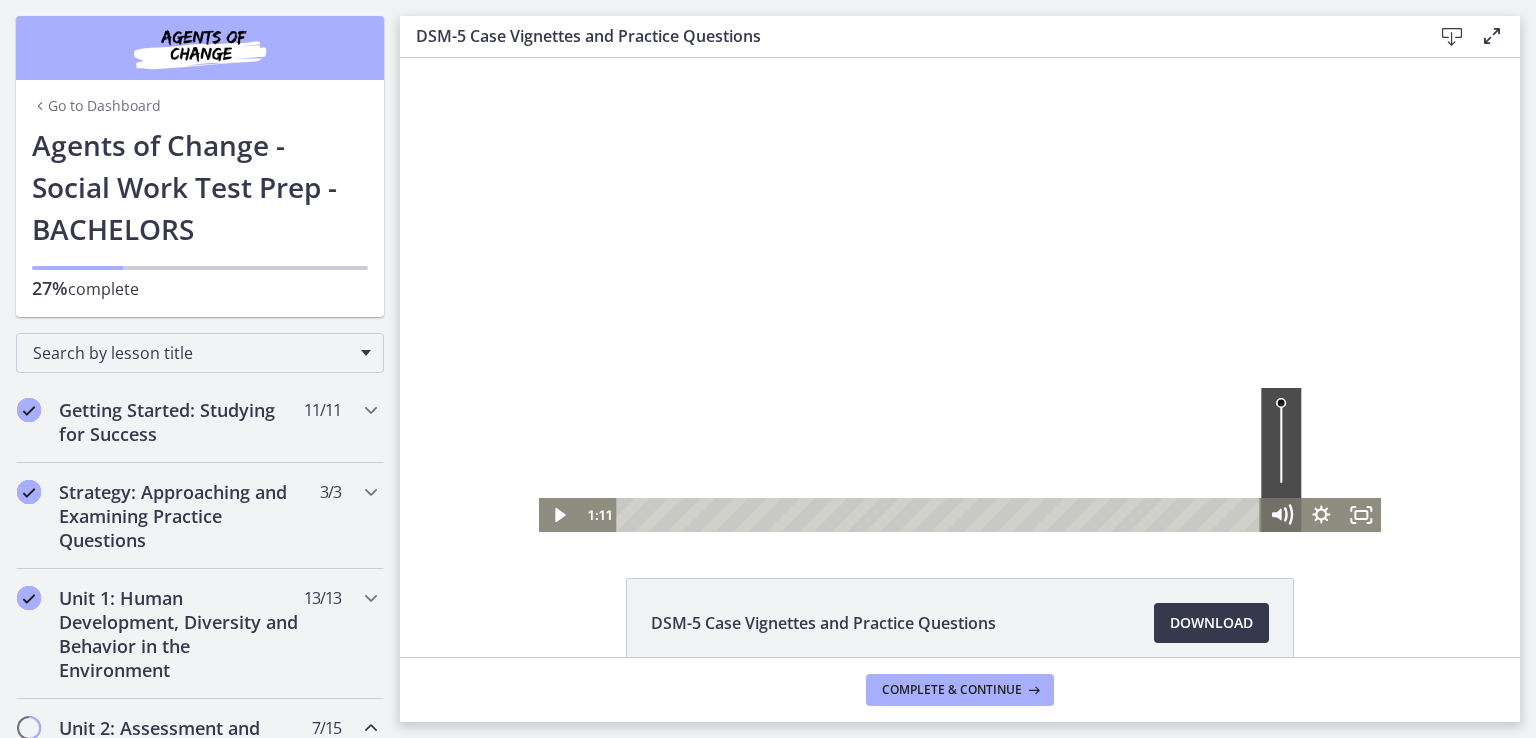 click 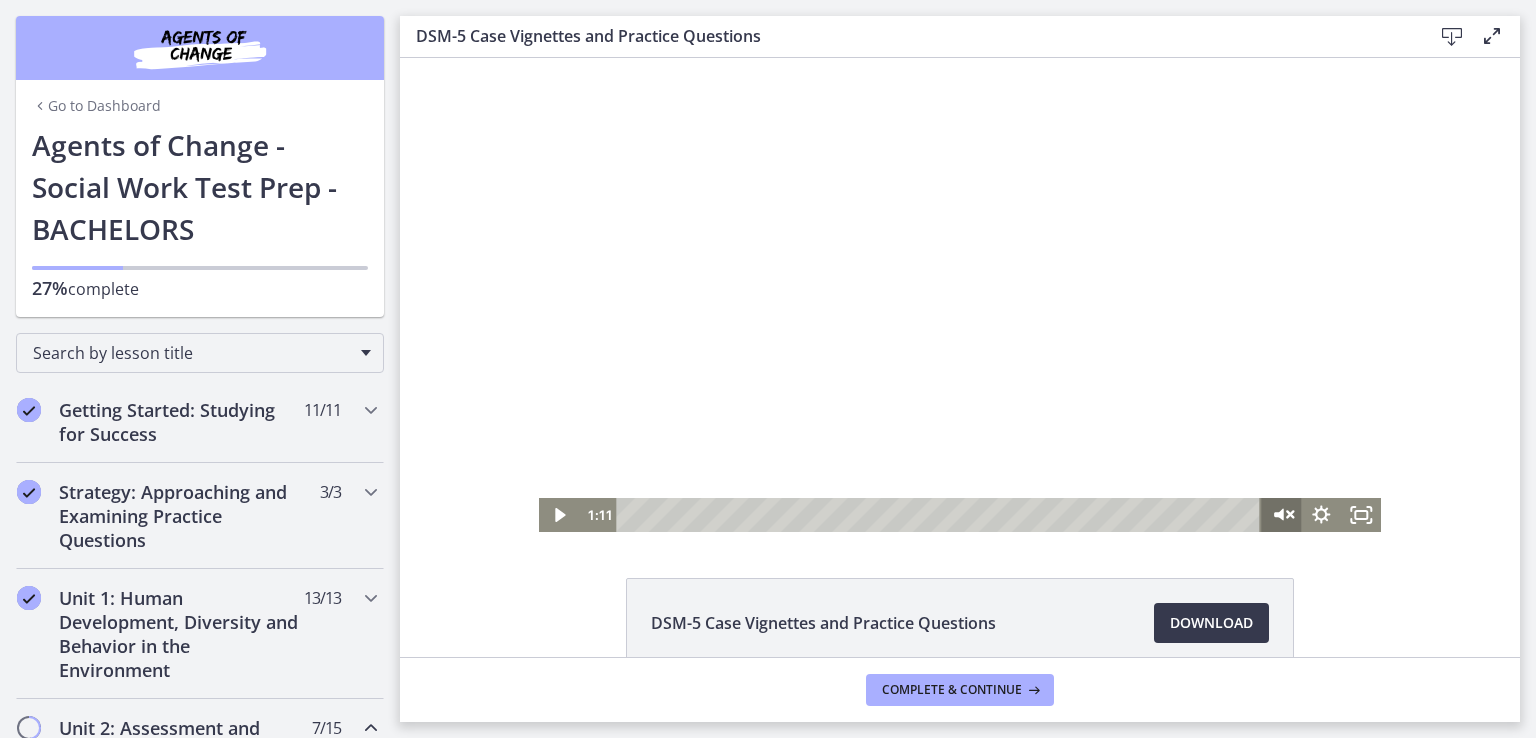 click 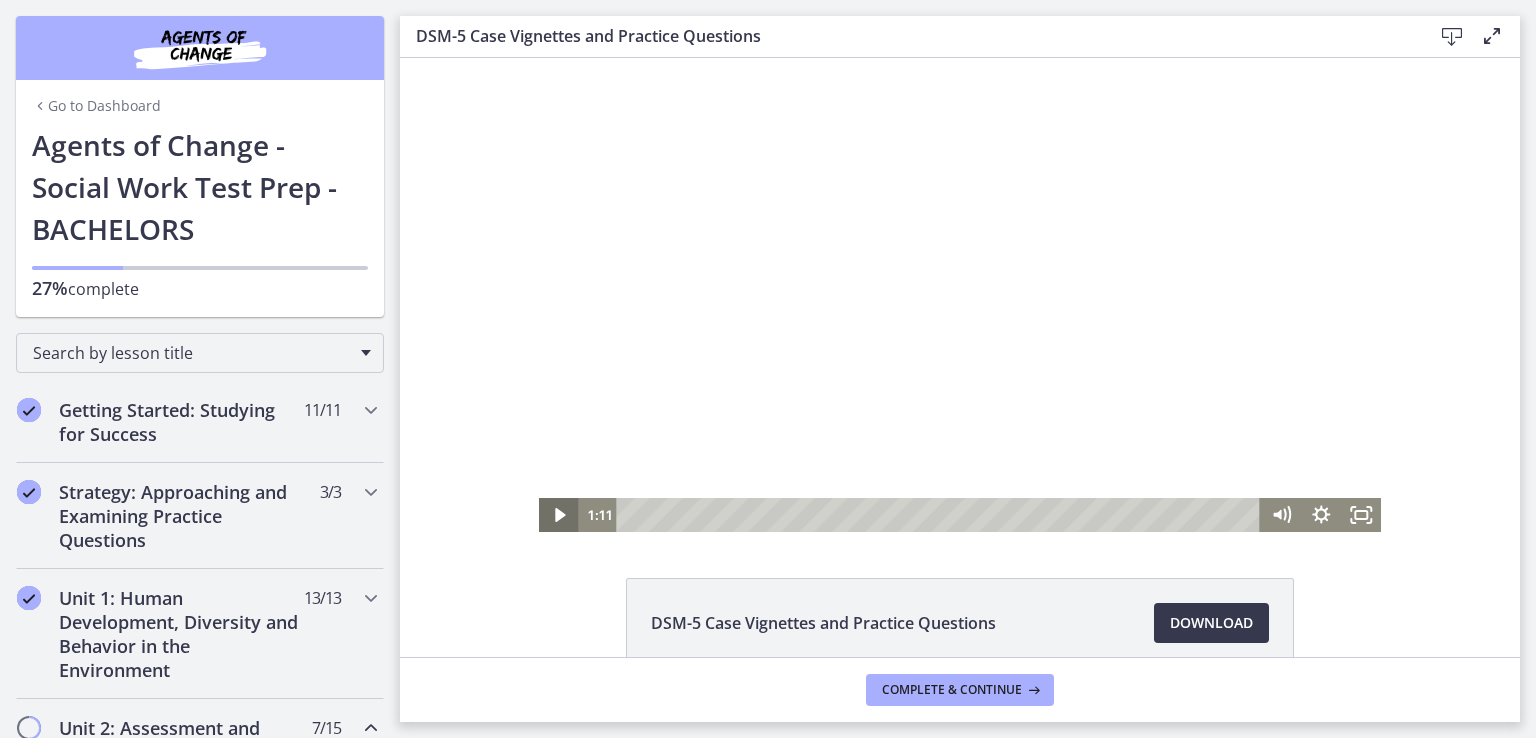 click 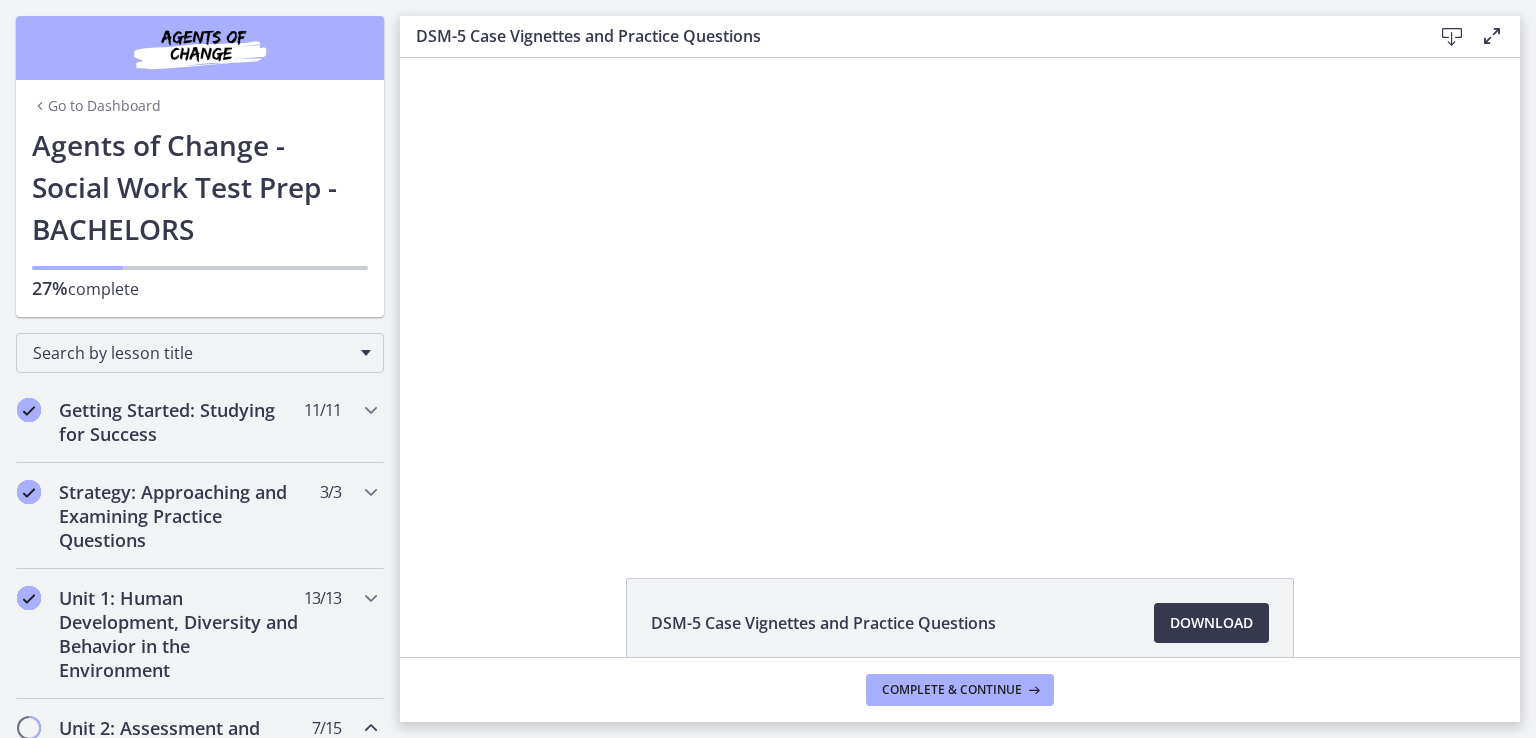 type 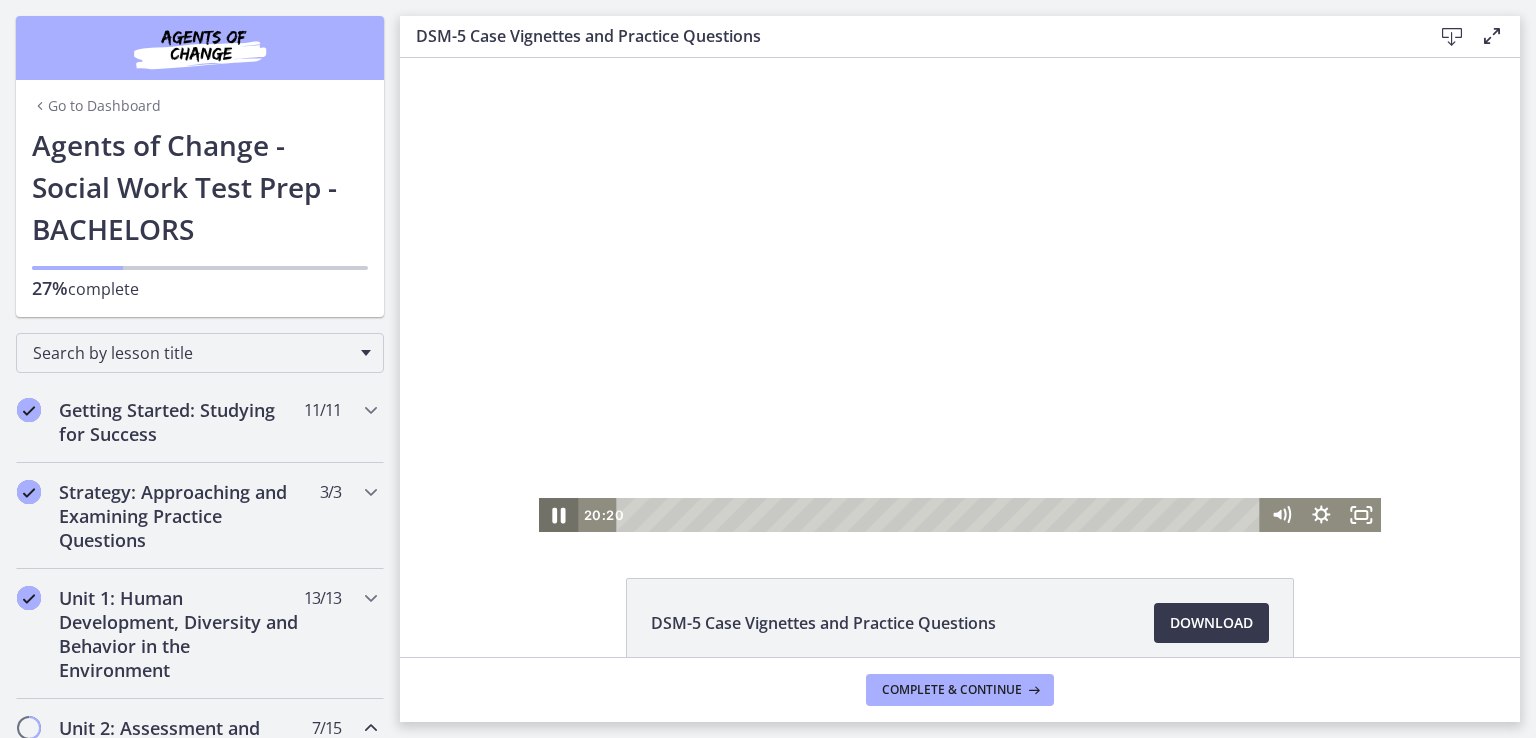 click 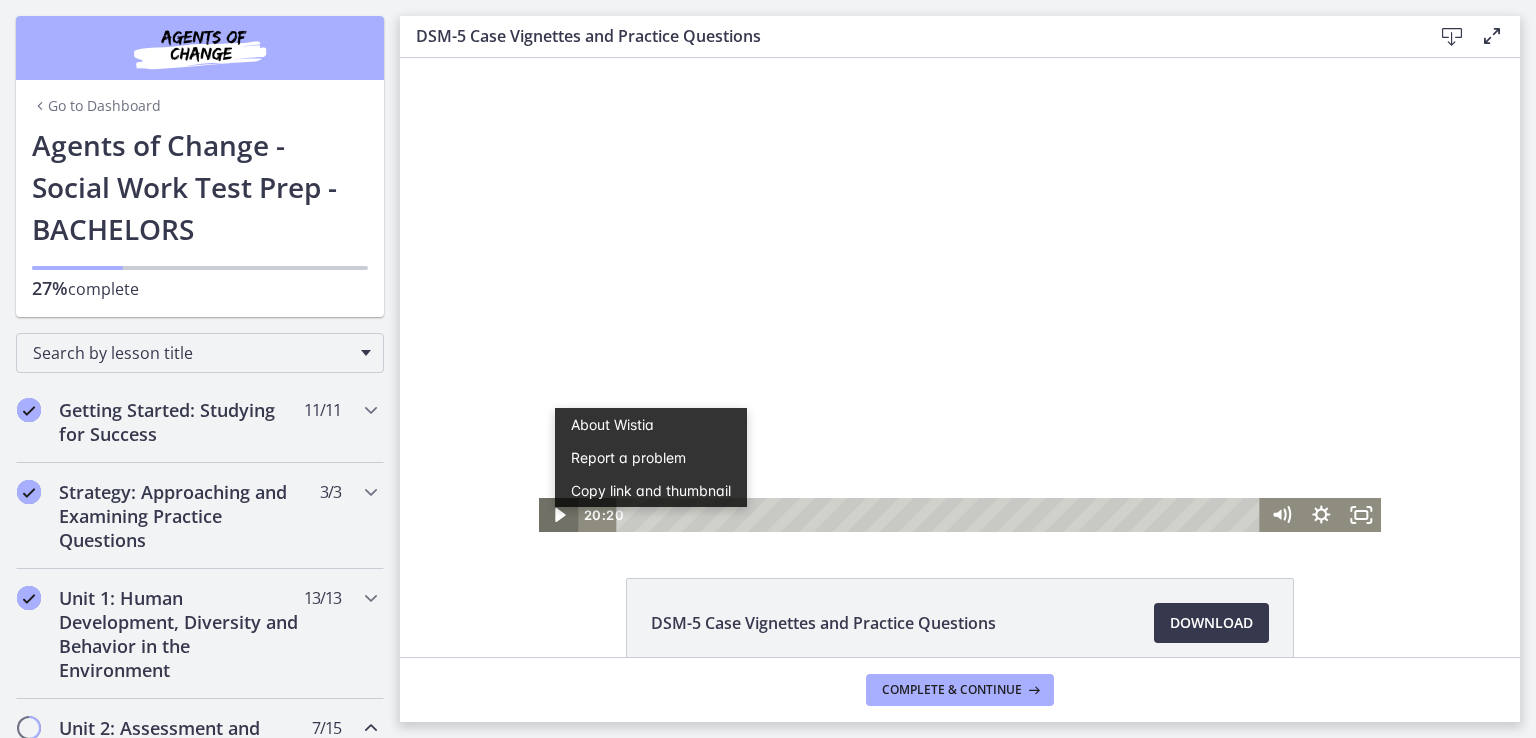 scroll, scrollTop: 0, scrollLeft: 0, axis: both 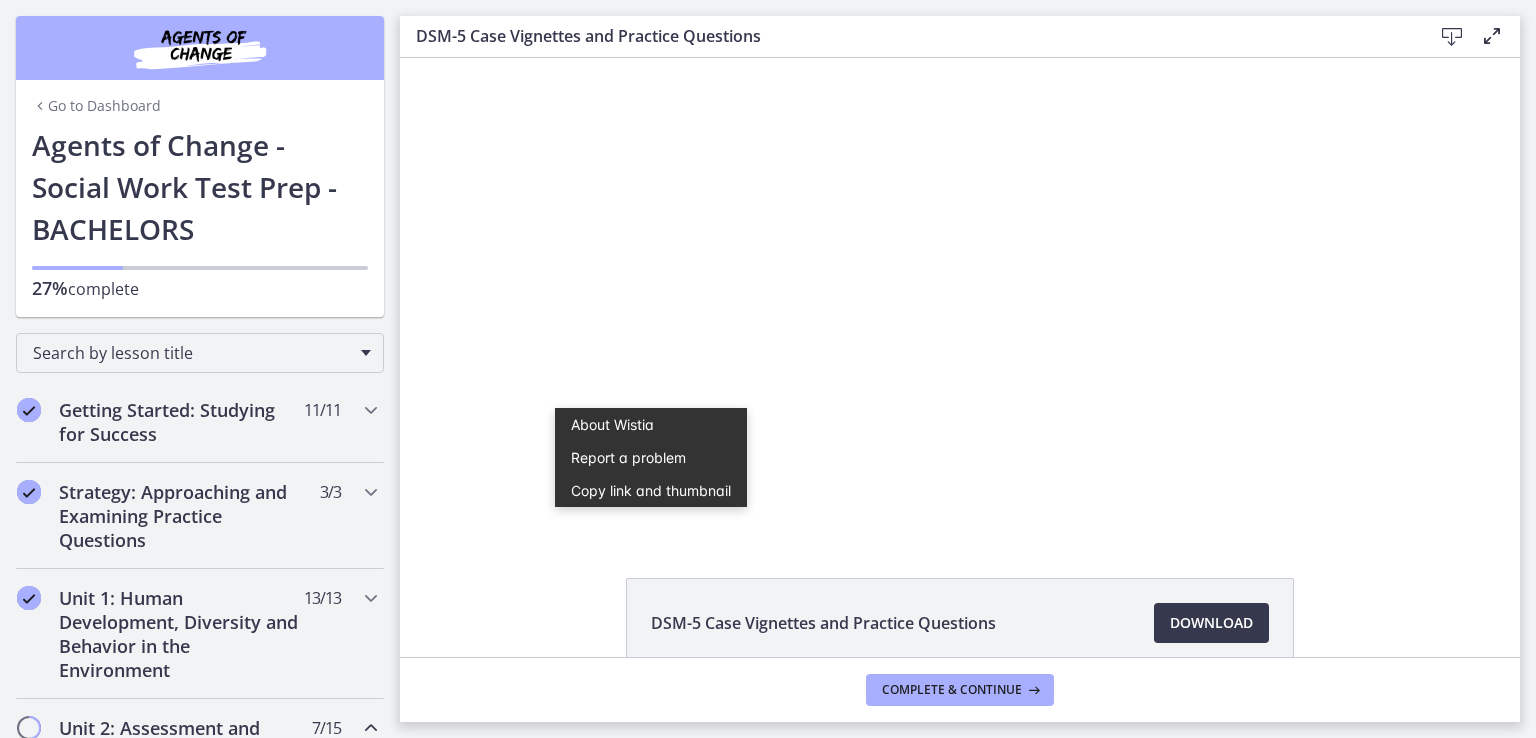 click on "DSM-5 Case Vignettes and Practice Questions
Download
Opens in a new window" at bounding box center [960, 671] 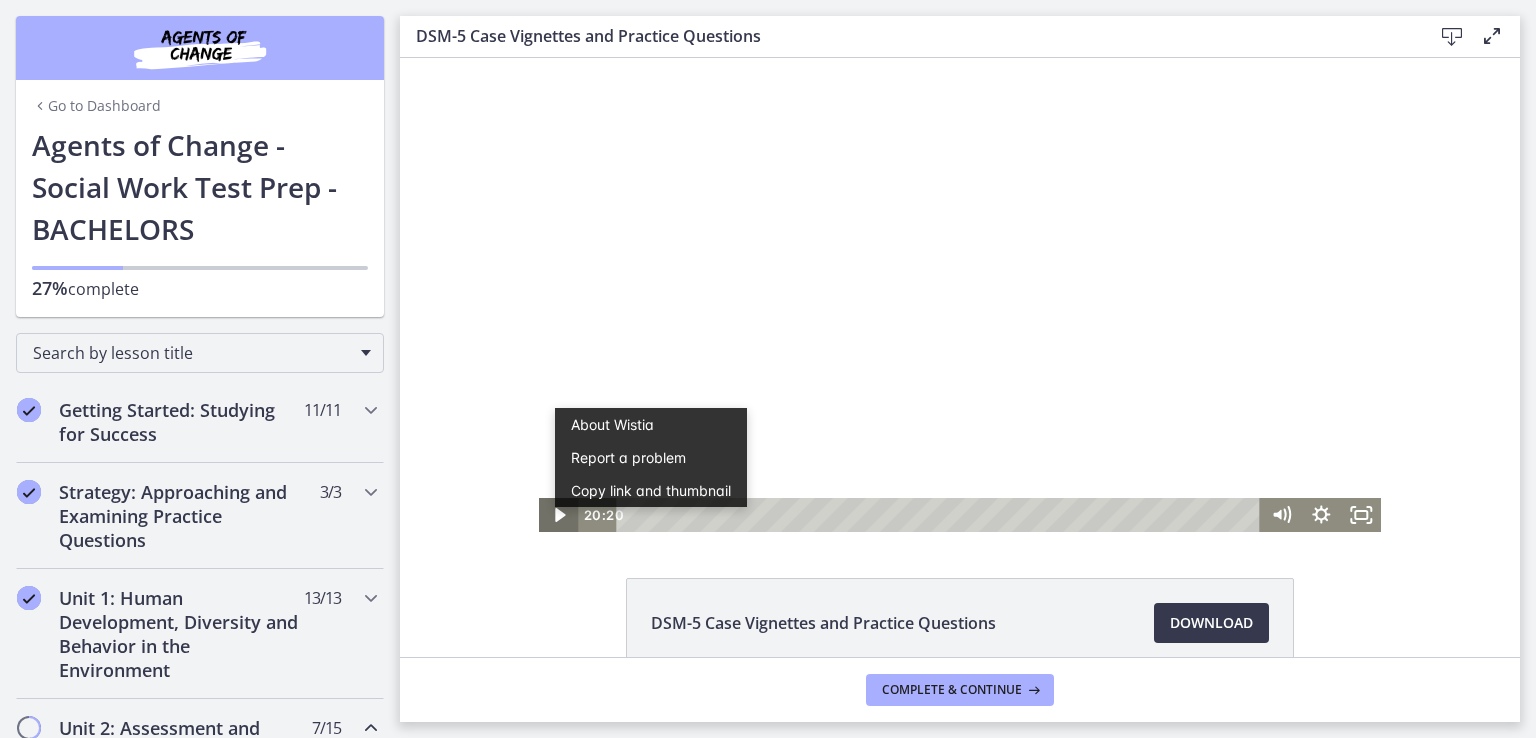 click 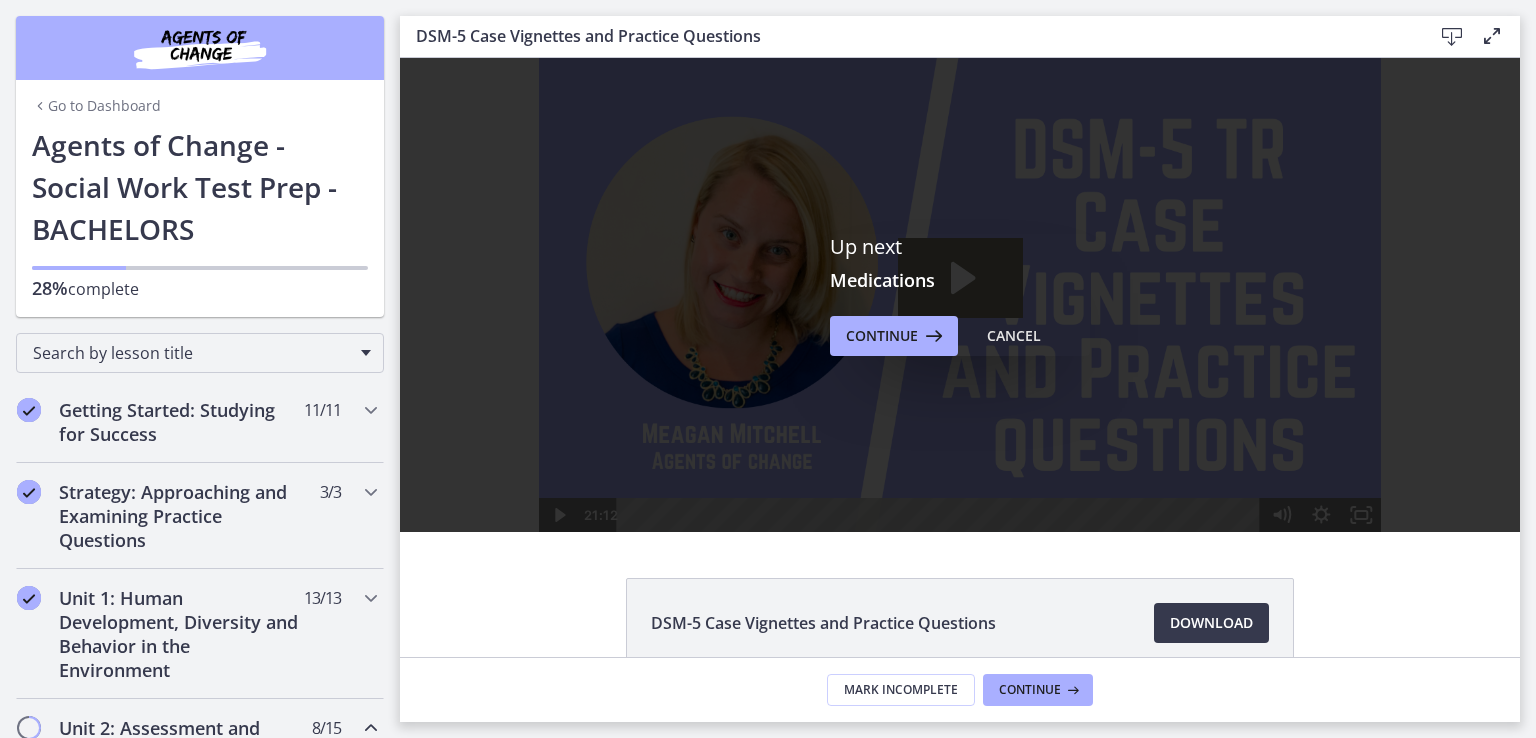 scroll, scrollTop: 0, scrollLeft: 0, axis: both 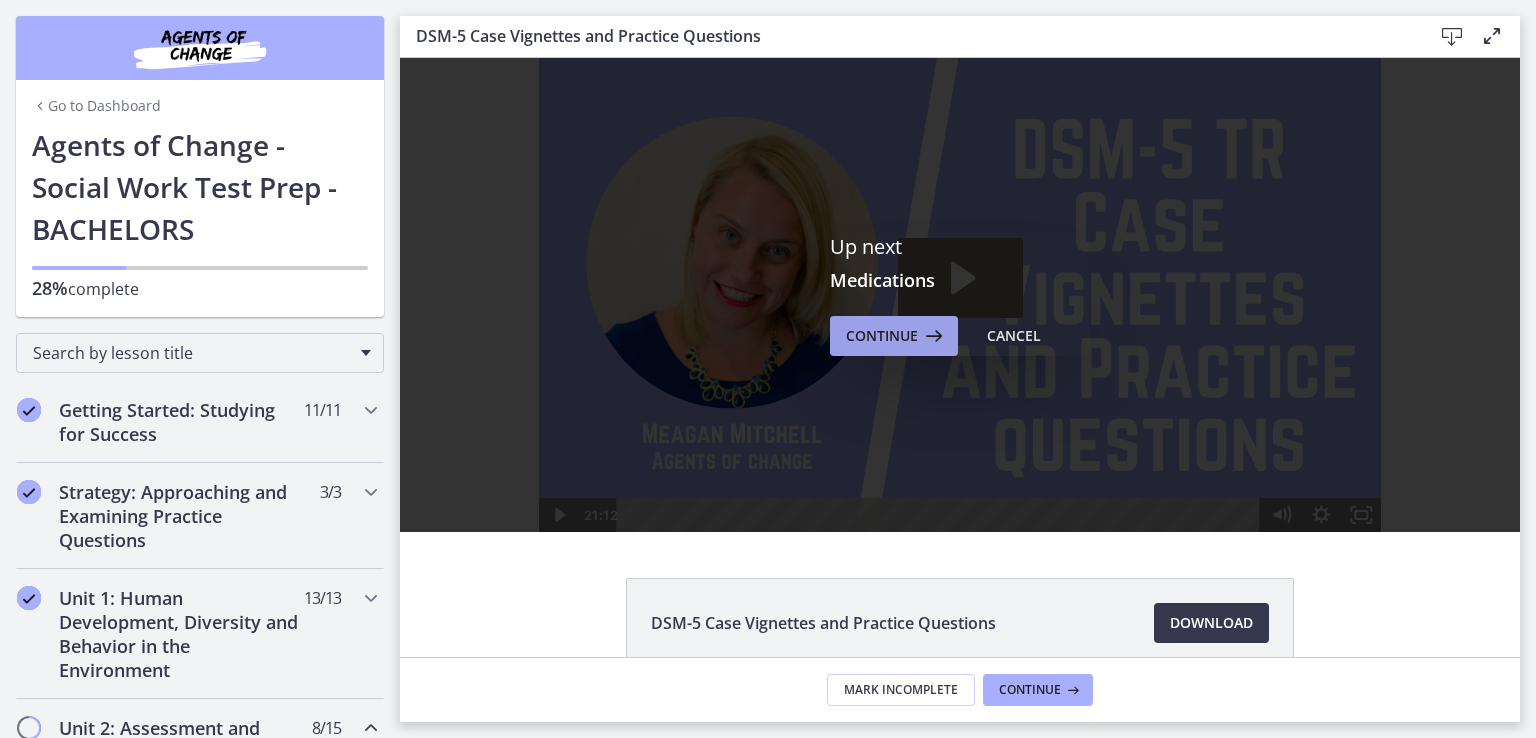 click on "Continue" at bounding box center [894, 336] 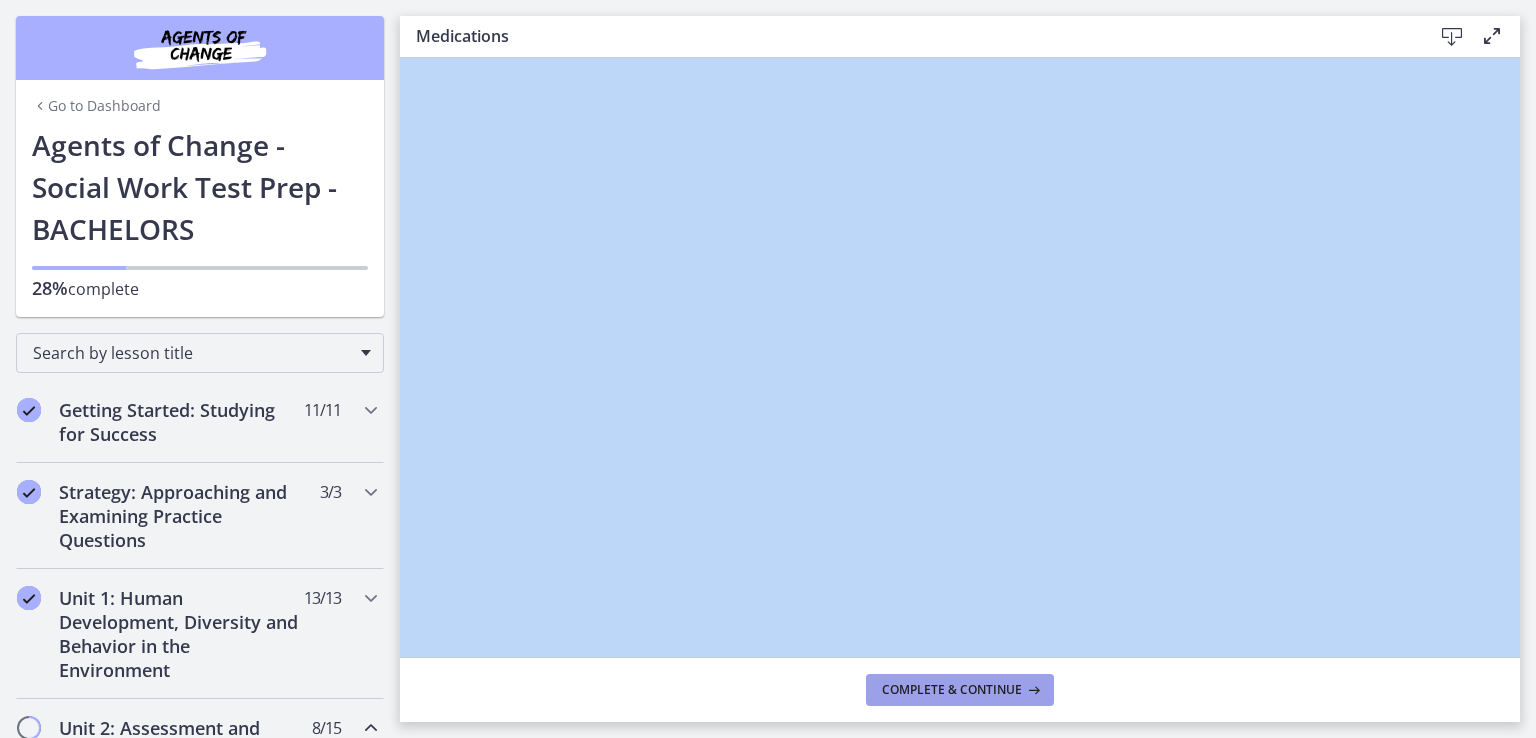 click on "Complete & continue" at bounding box center [952, 690] 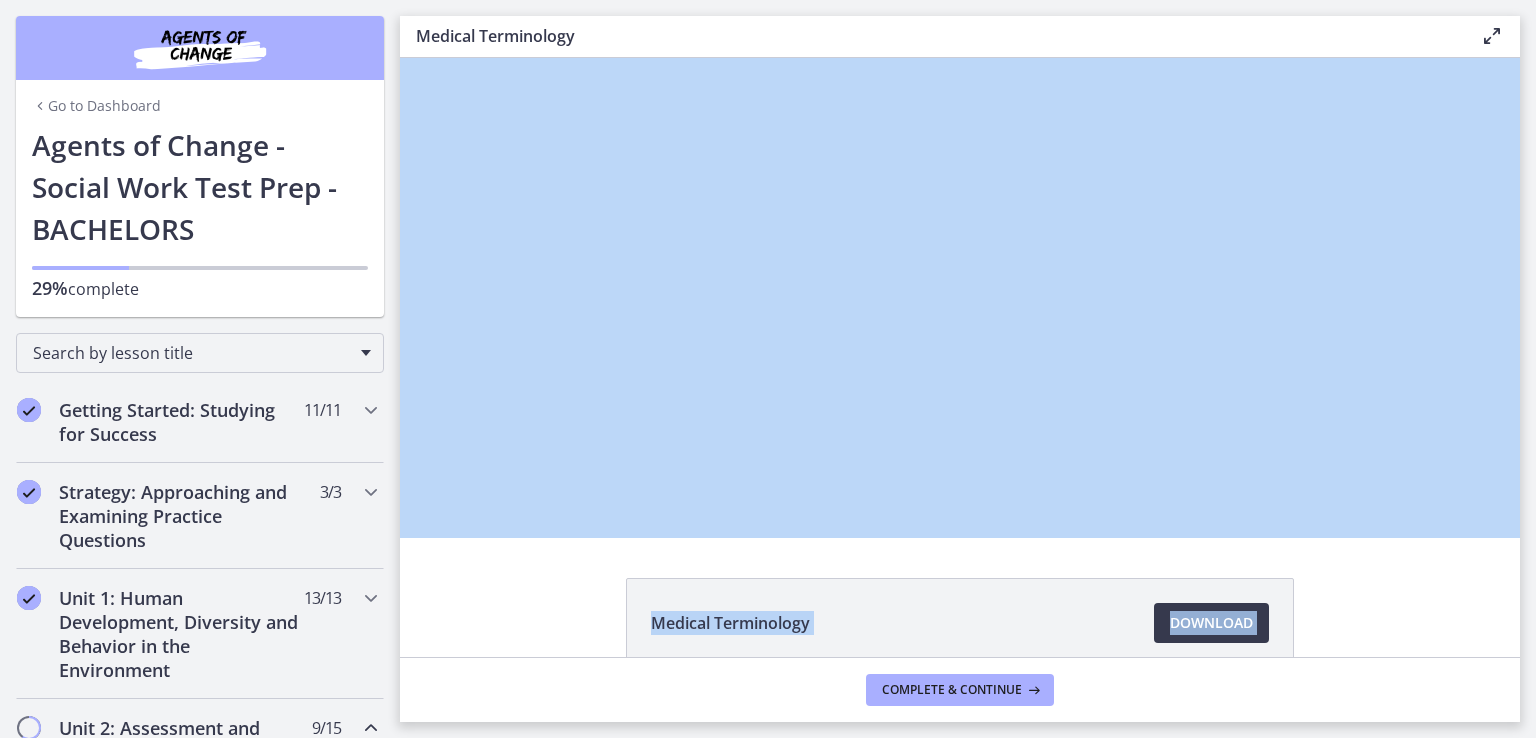 scroll, scrollTop: 0, scrollLeft: 0, axis: both 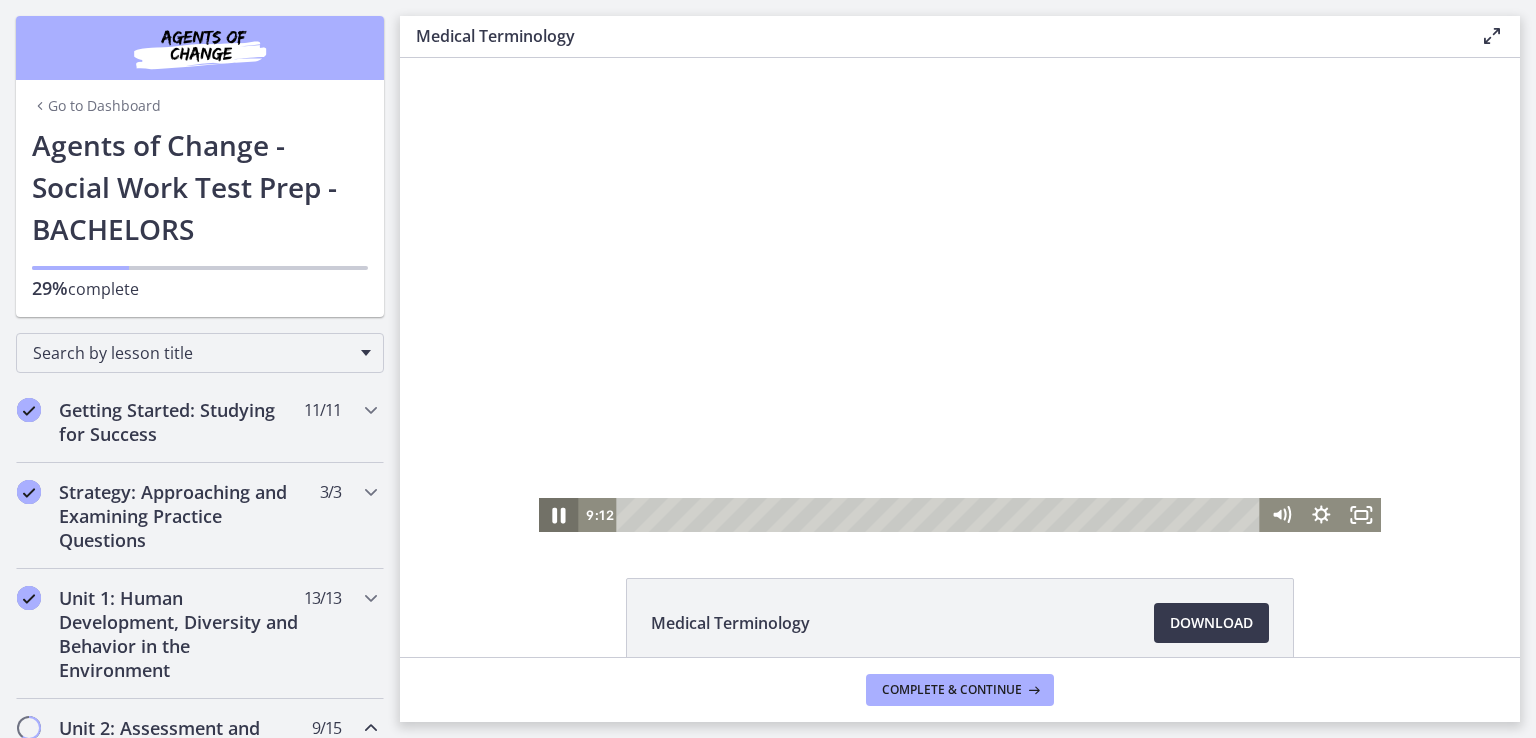 click 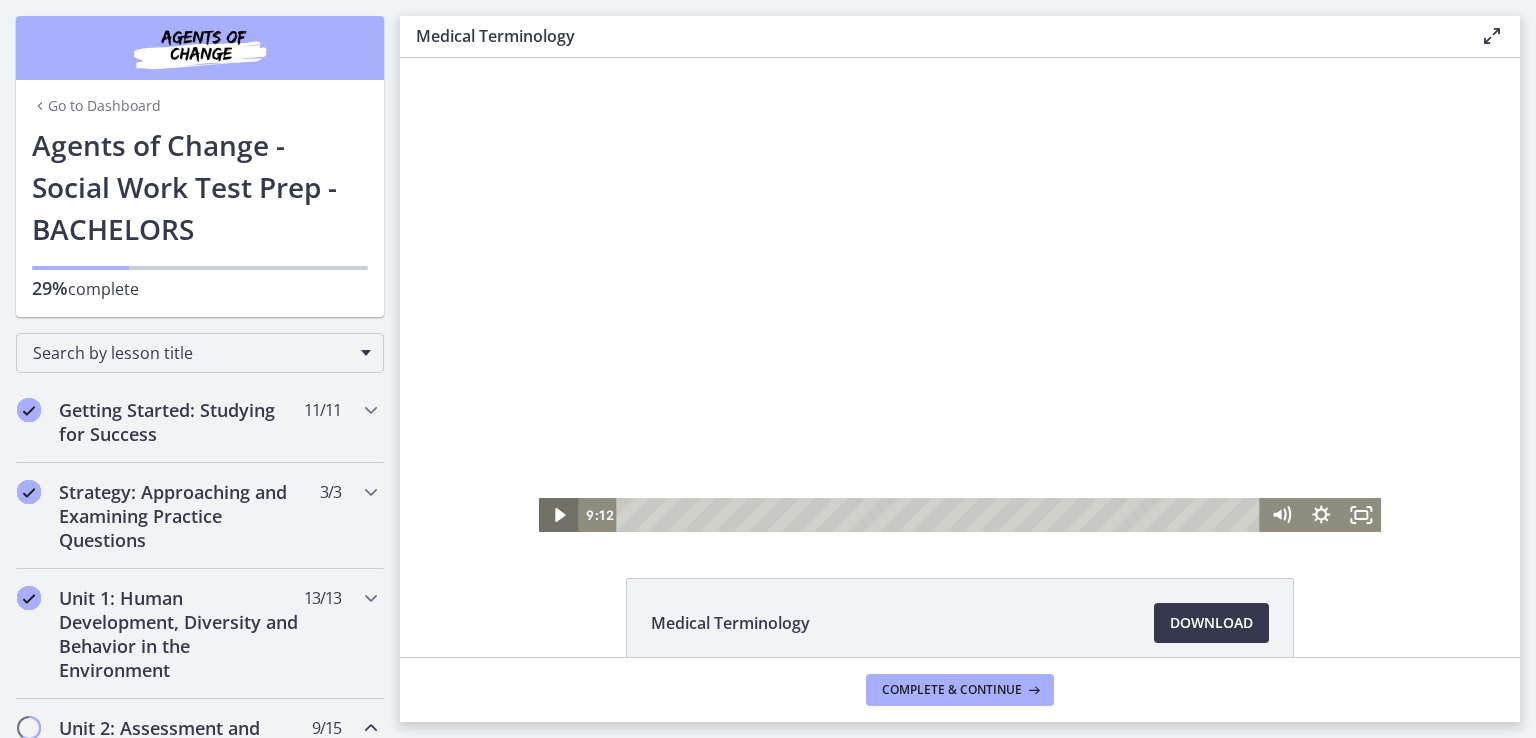 click 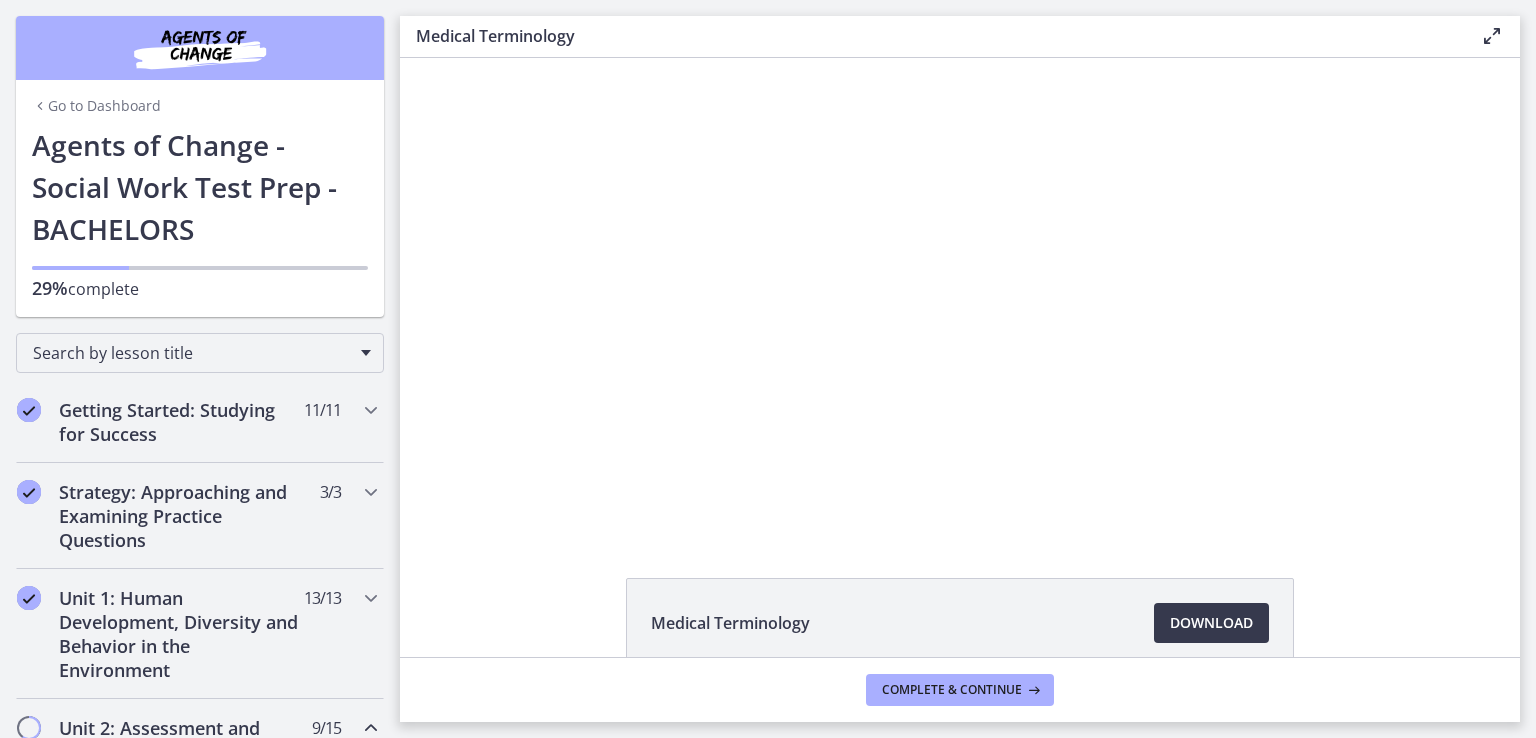 type 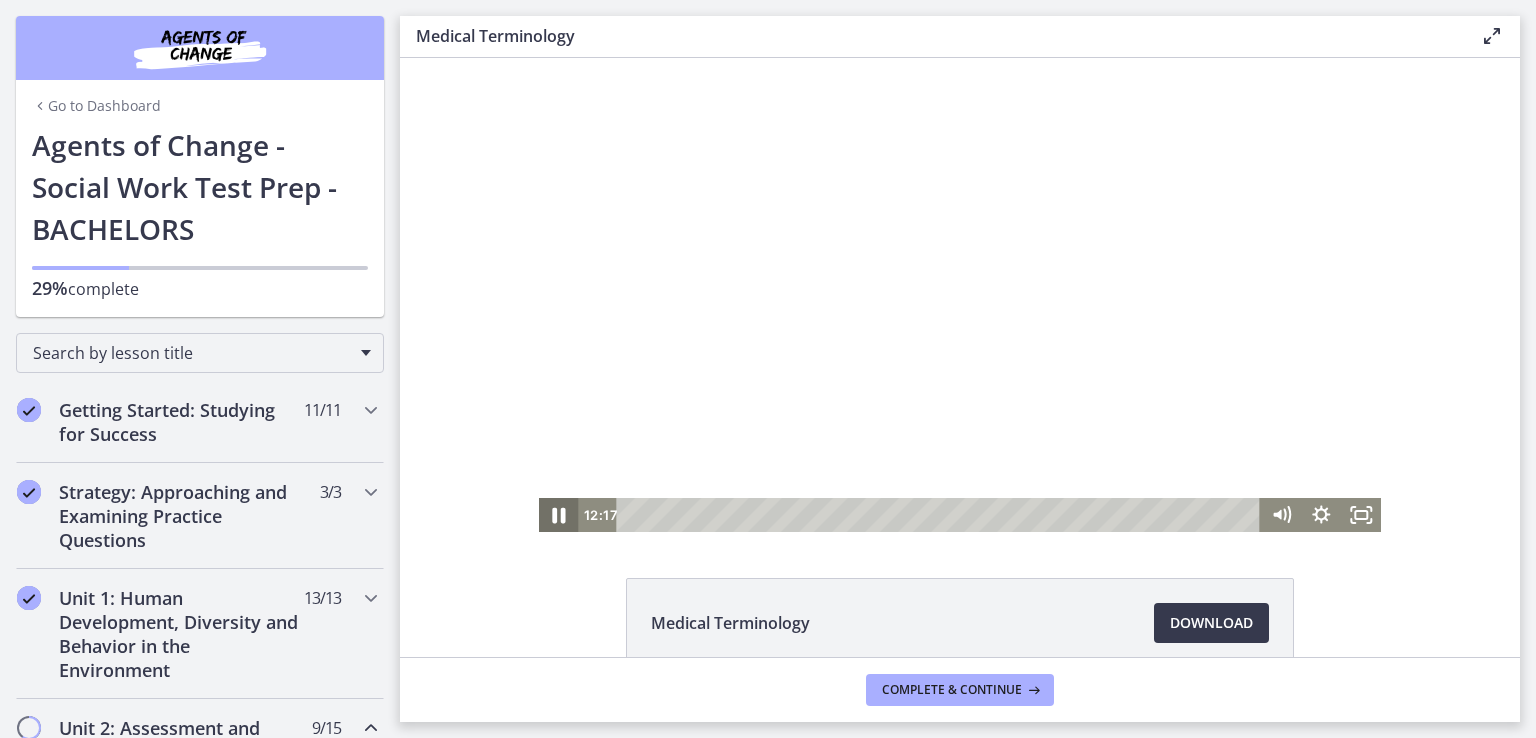 click 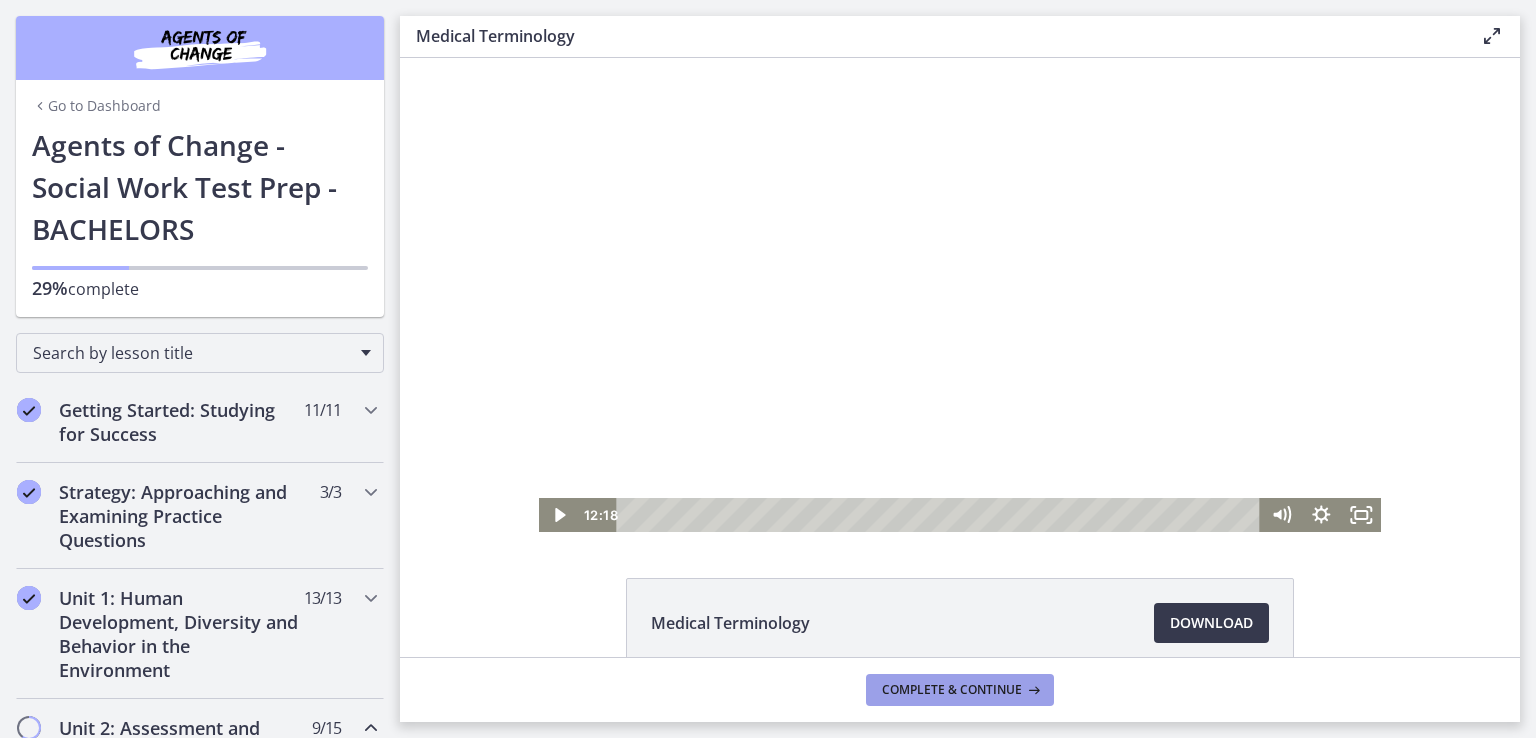 click on "Complete & continue" at bounding box center [952, 690] 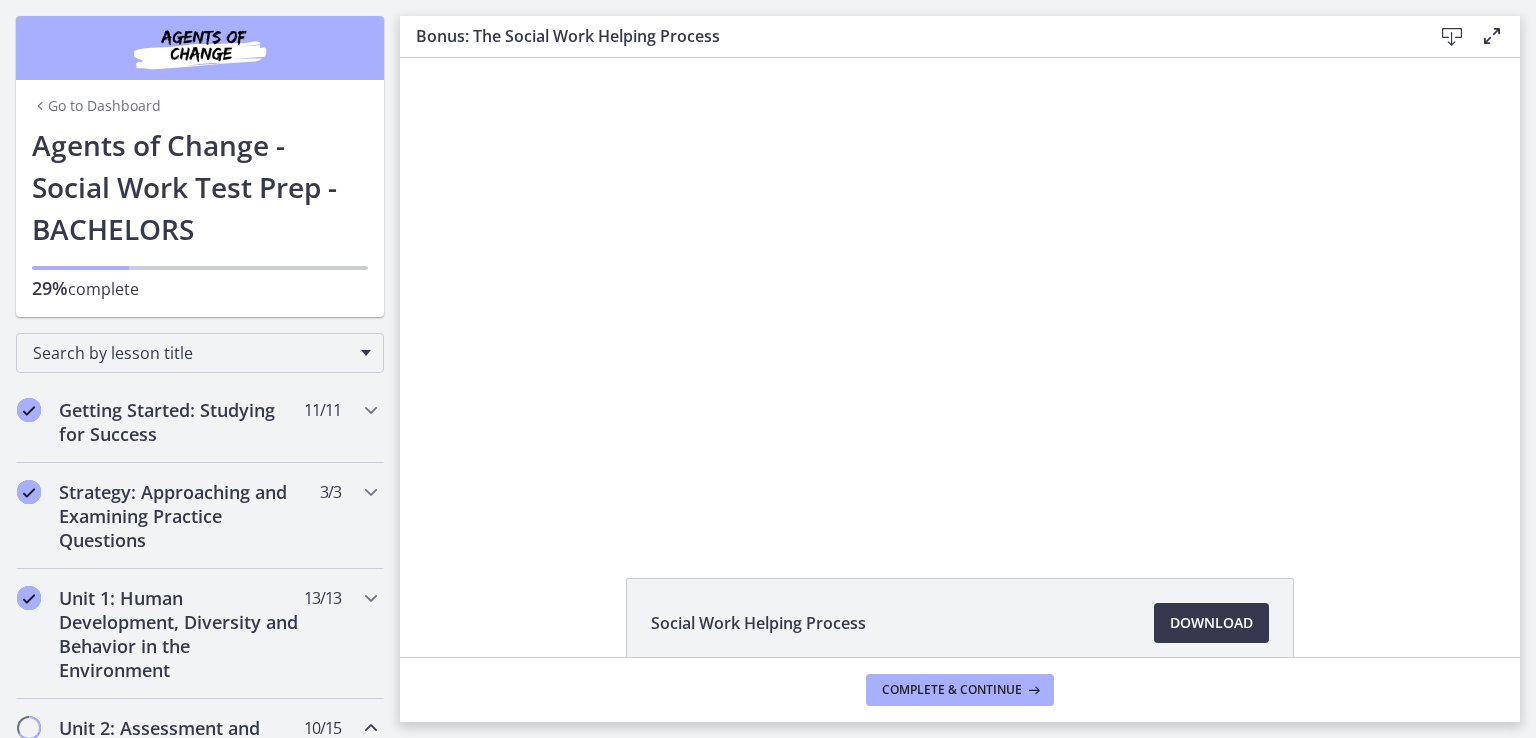 scroll, scrollTop: 0, scrollLeft: 0, axis: both 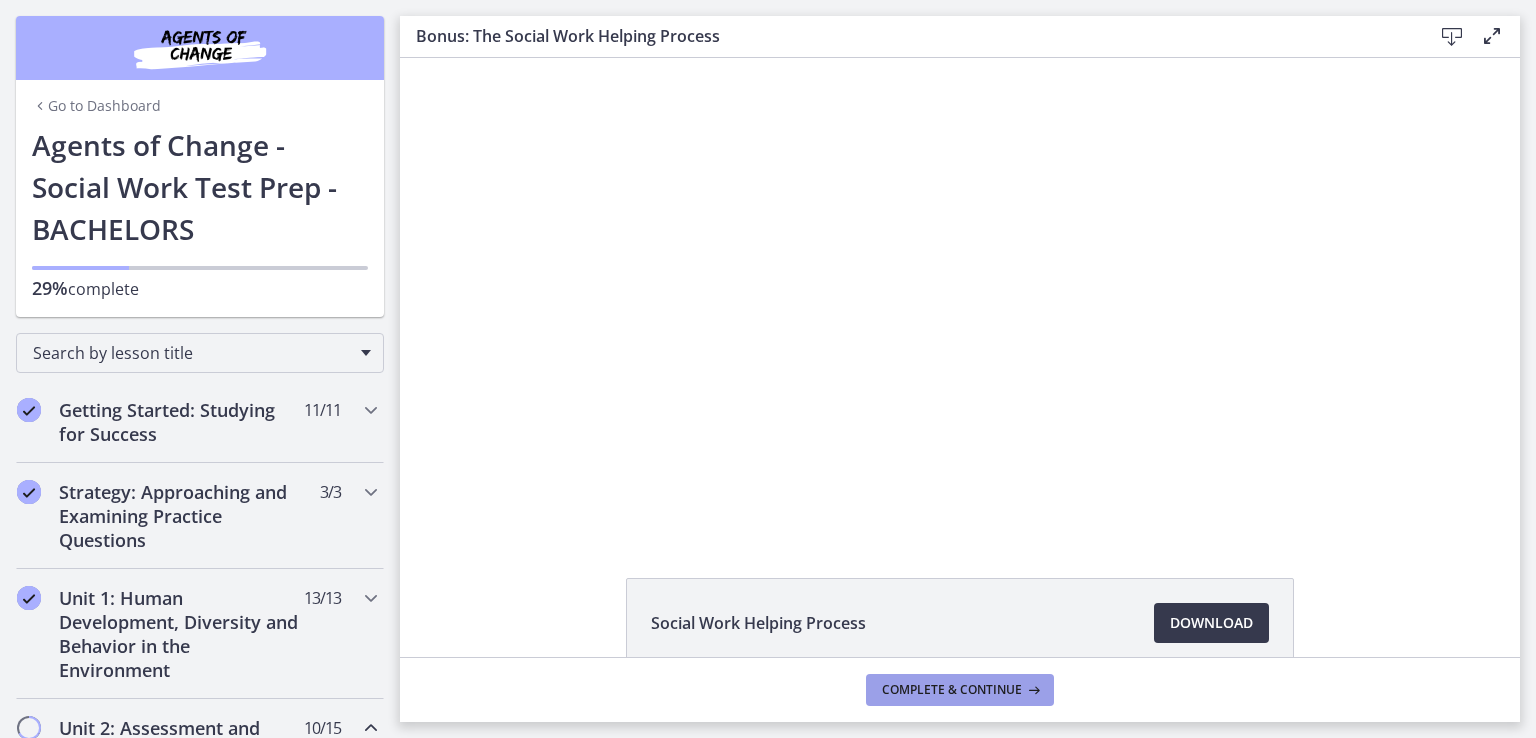 click on "Complete & continue" at bounding box center (952, 690) 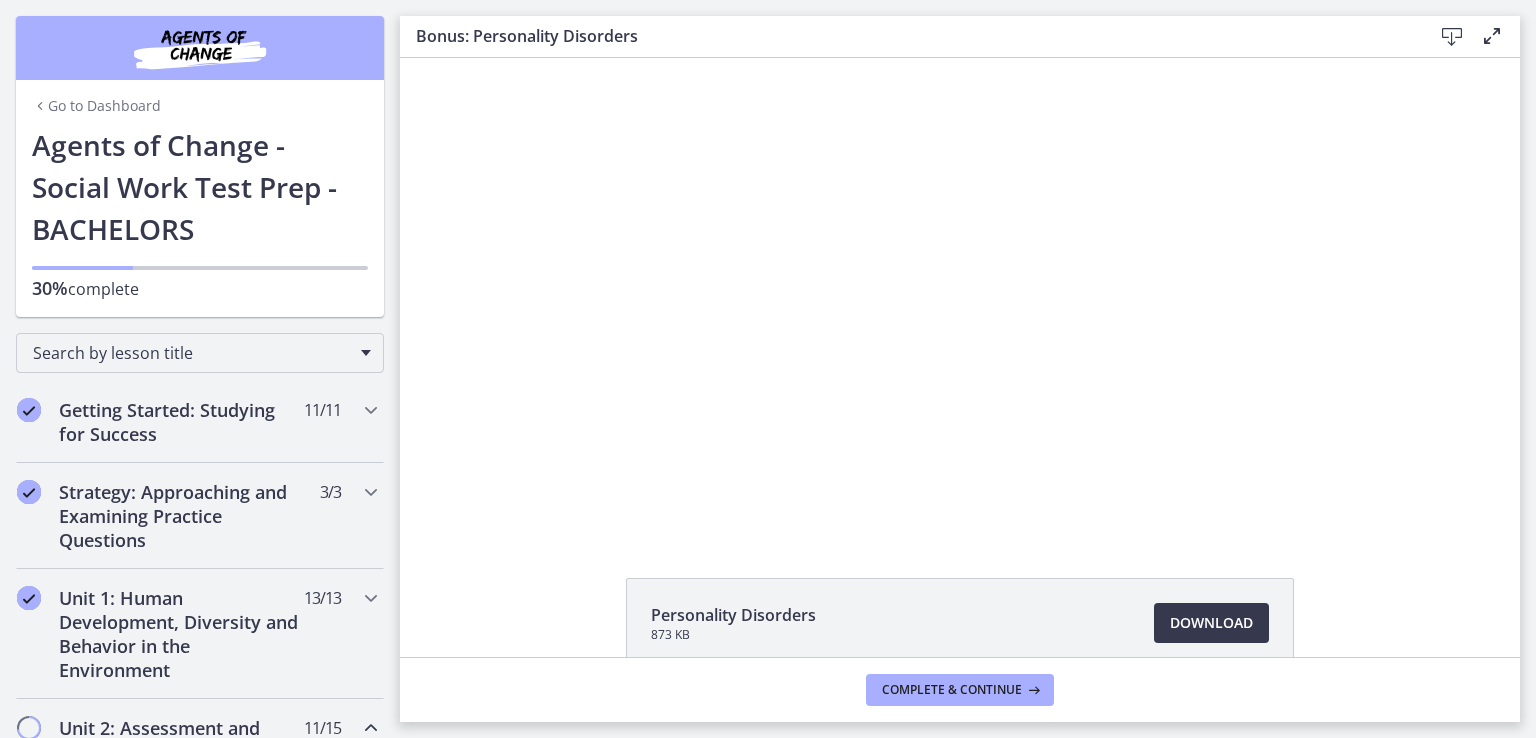 scroll, scrollTop: 0, scrollLeft: 0, axis: both 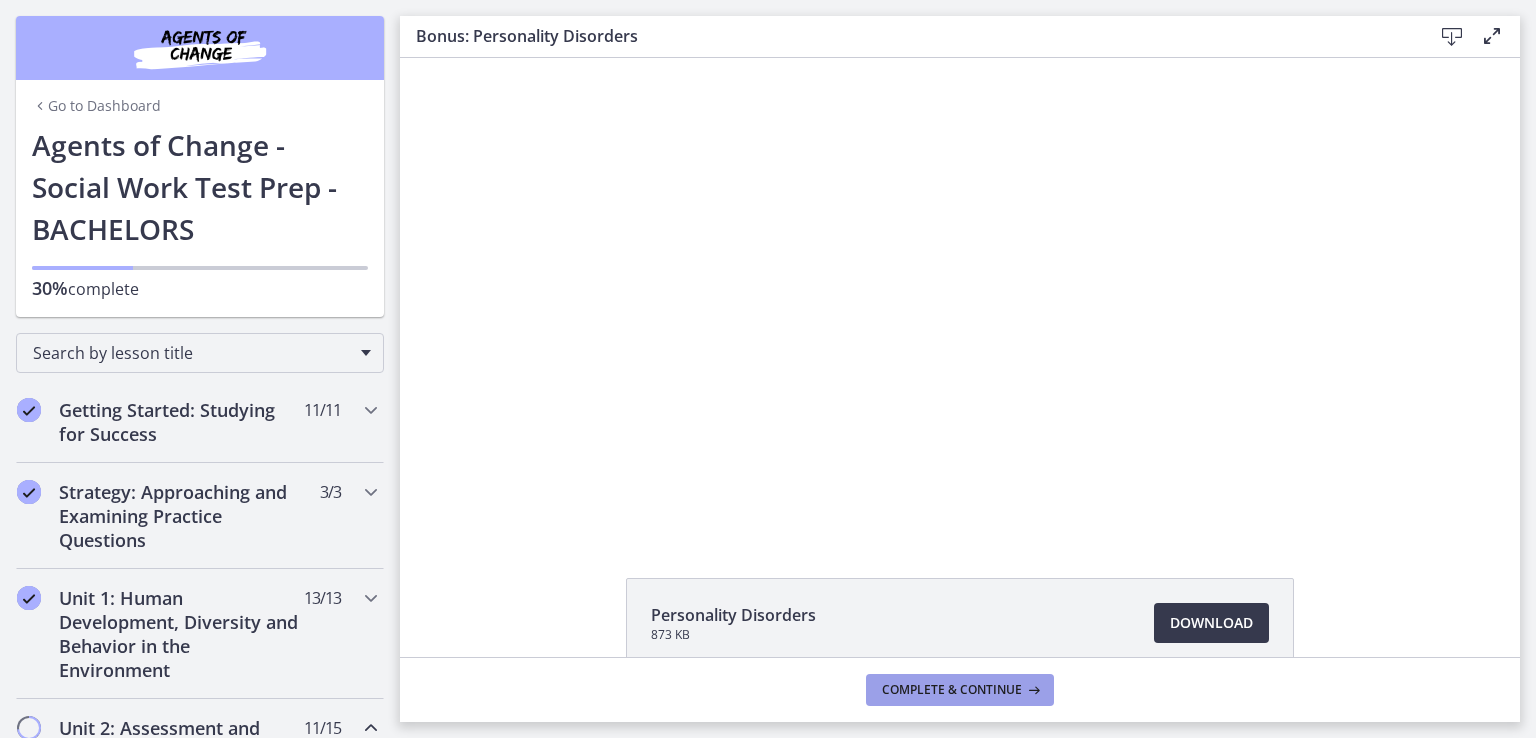 click on "Complete & continue" at bounding box center (952, 690) 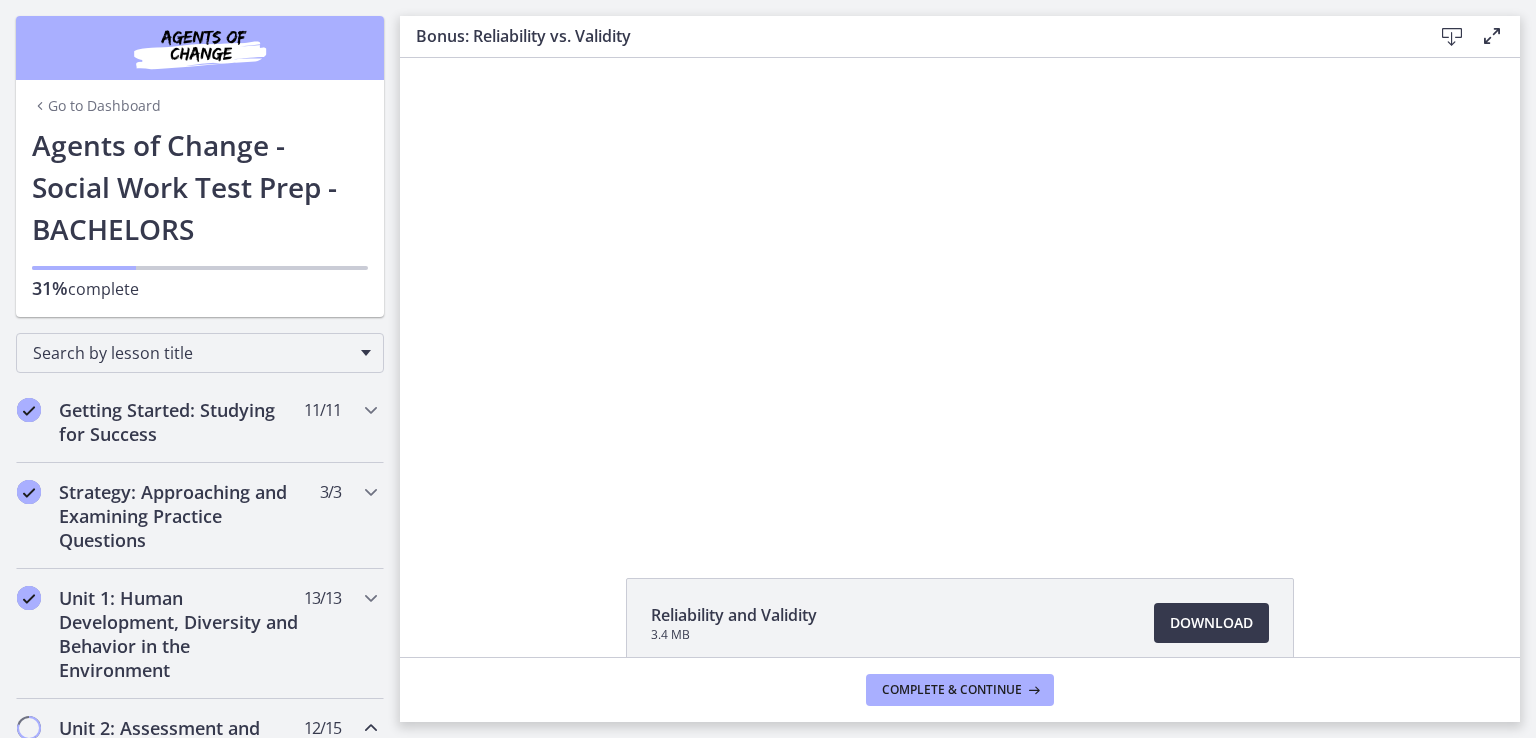 scroll, scrollTop: 0, scrollLeft: 0, axis: both 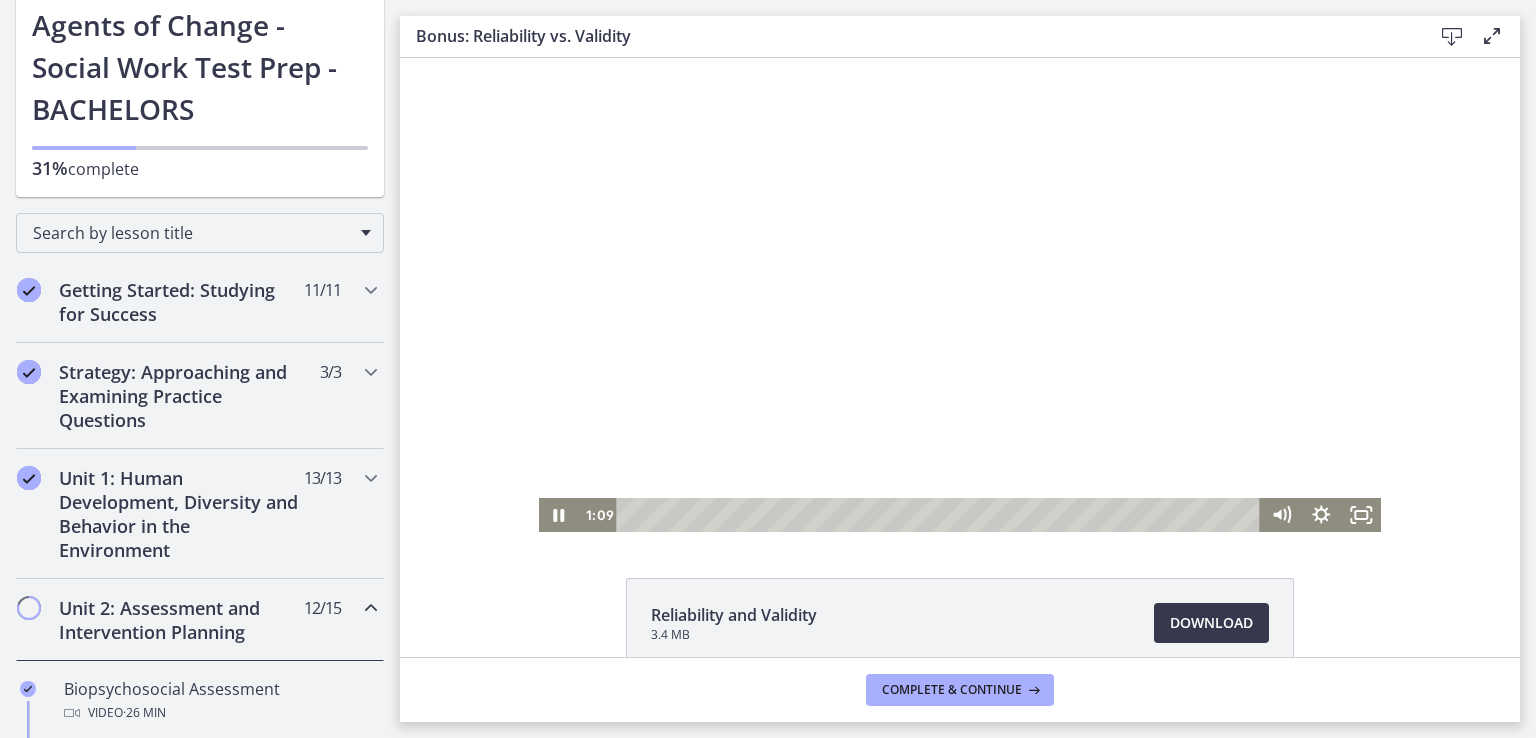 click at bounding box center (960, 295) 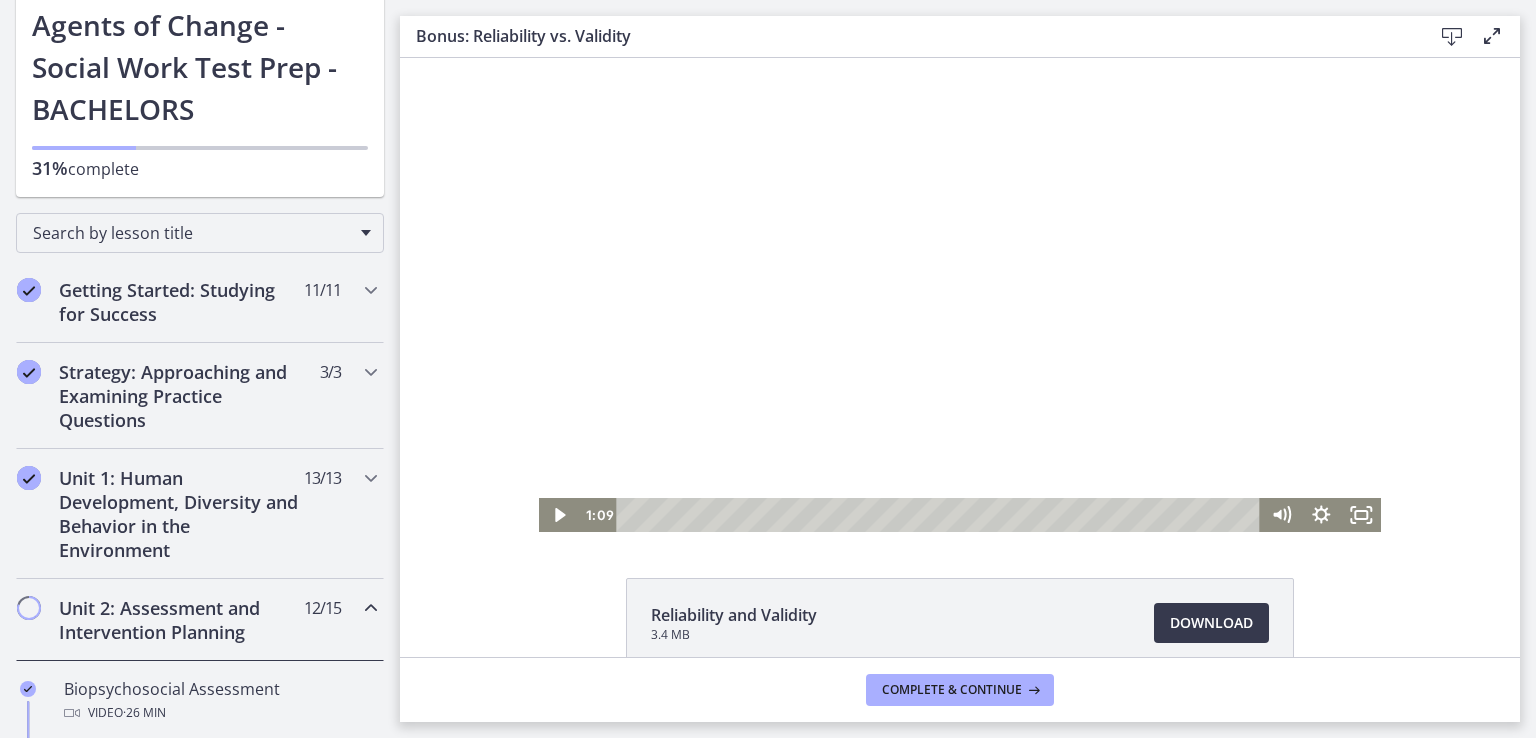 click at bounding box center (960, 295) 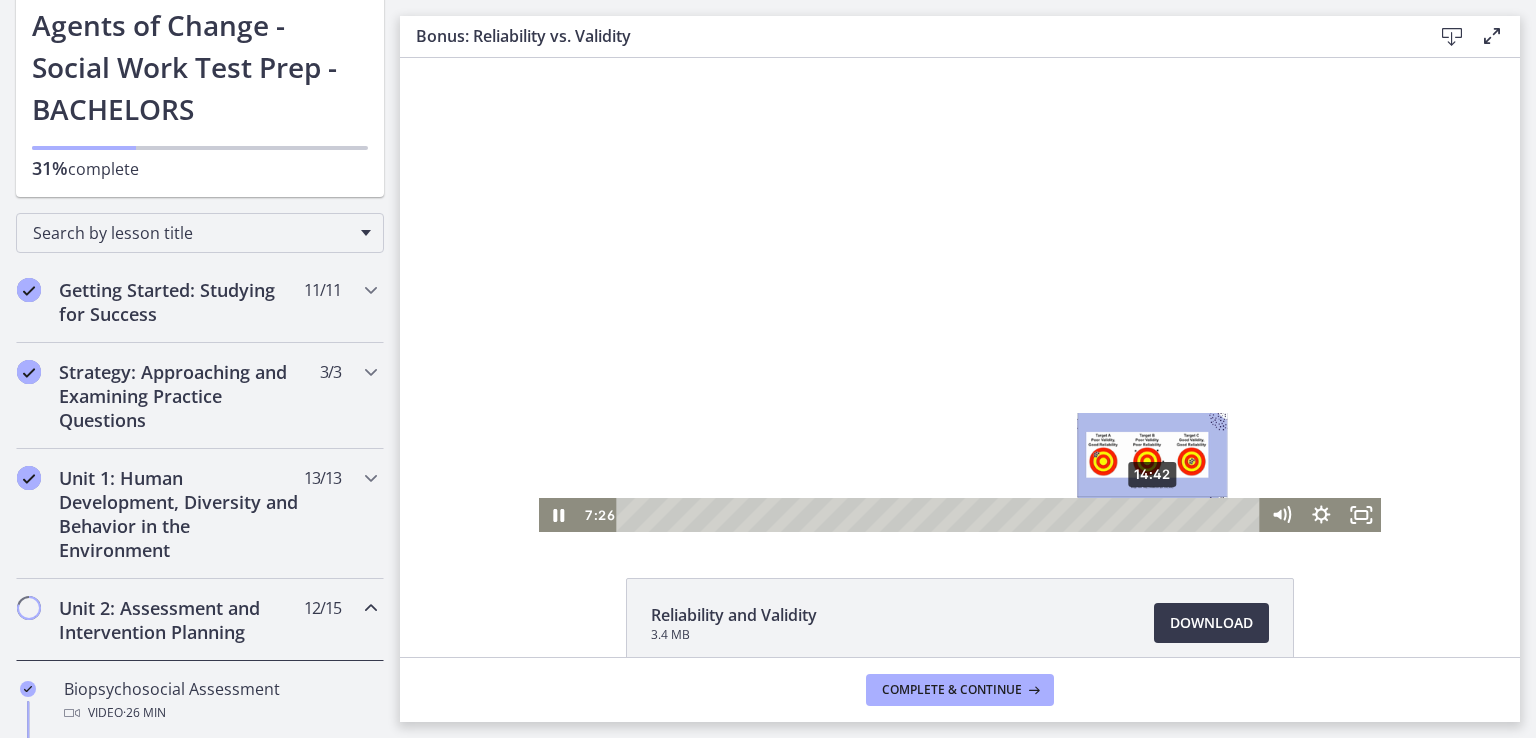click on "14:42" at bounding box center [942, 515] 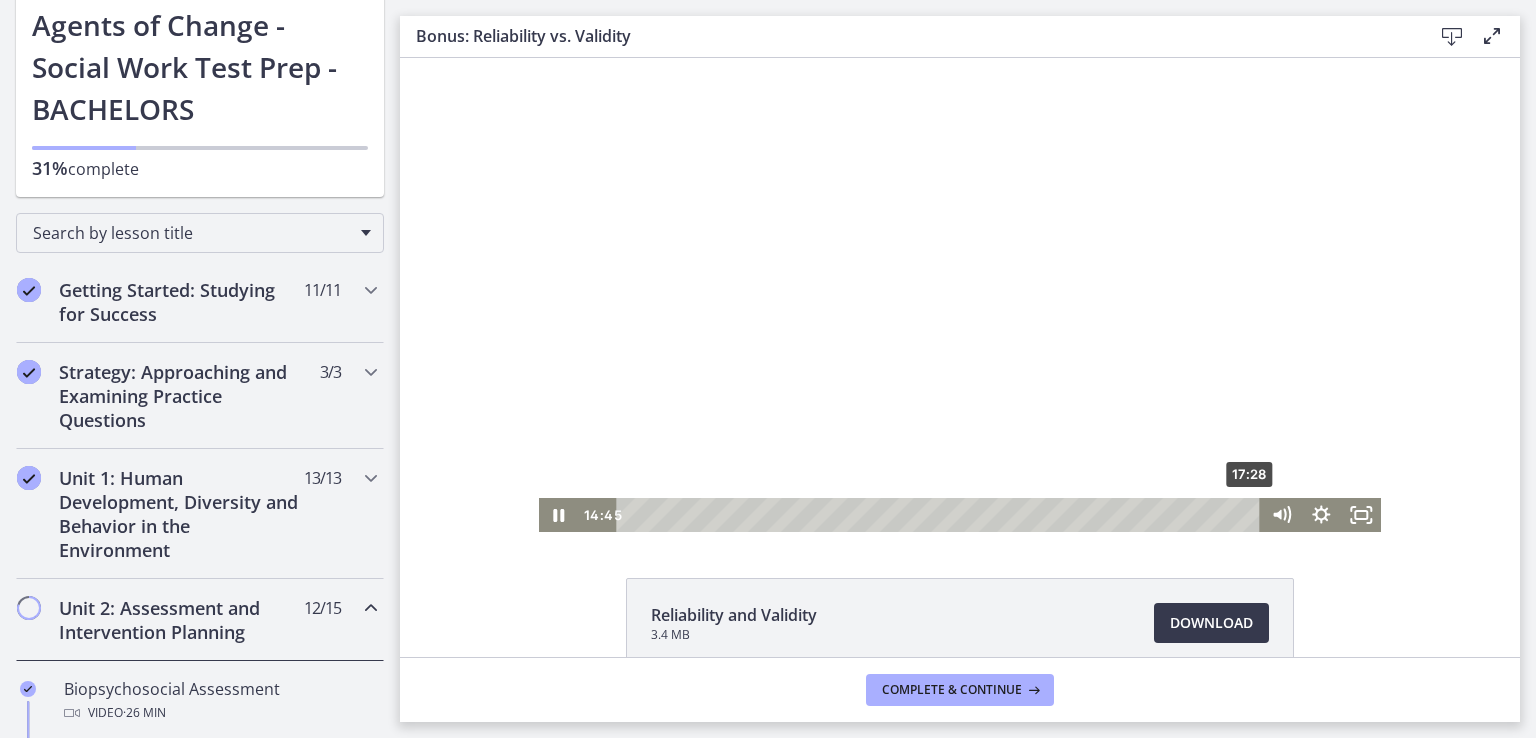 click on "17:28" at bounding box center [942, 515] 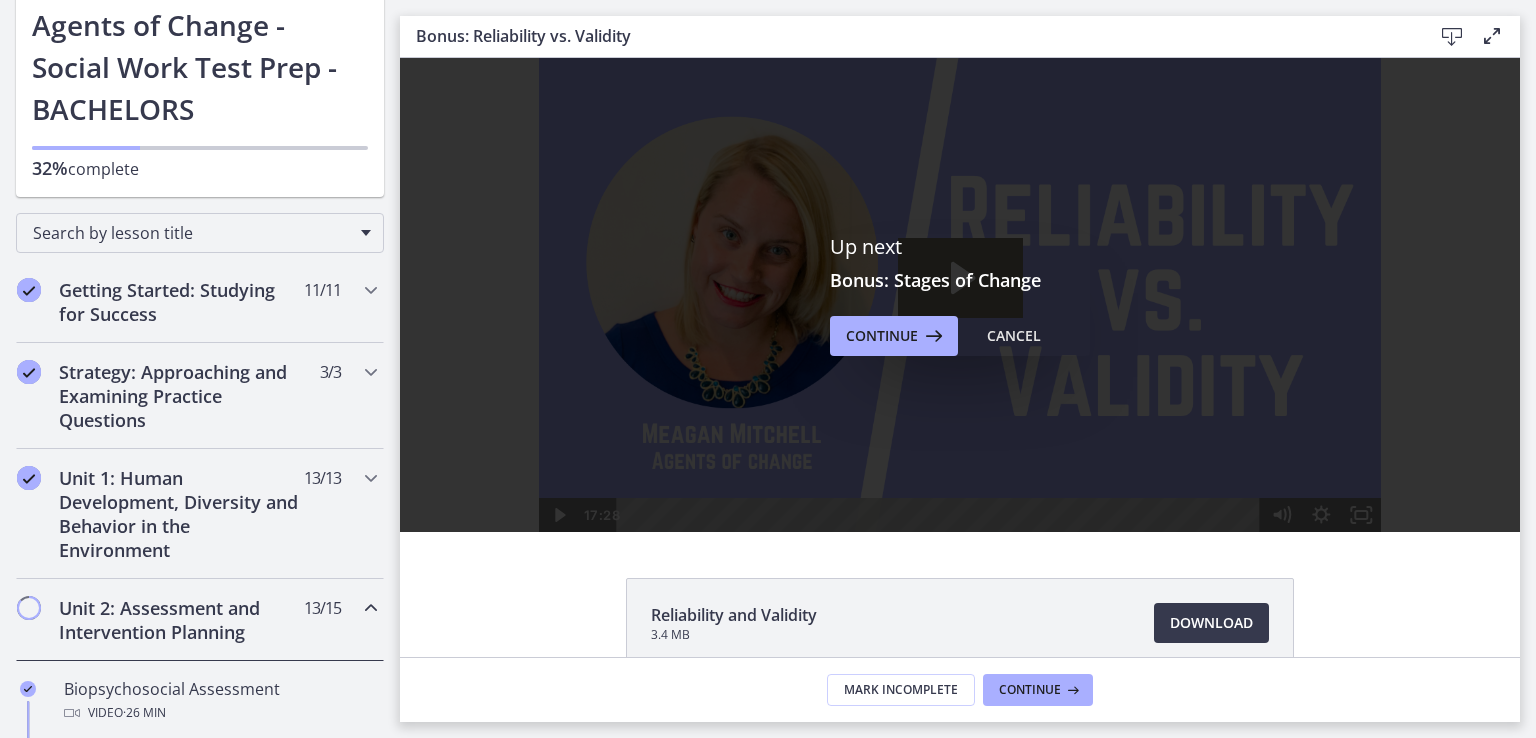 scroll, scrollTop: 0, scrollLeft: 0, axis: both 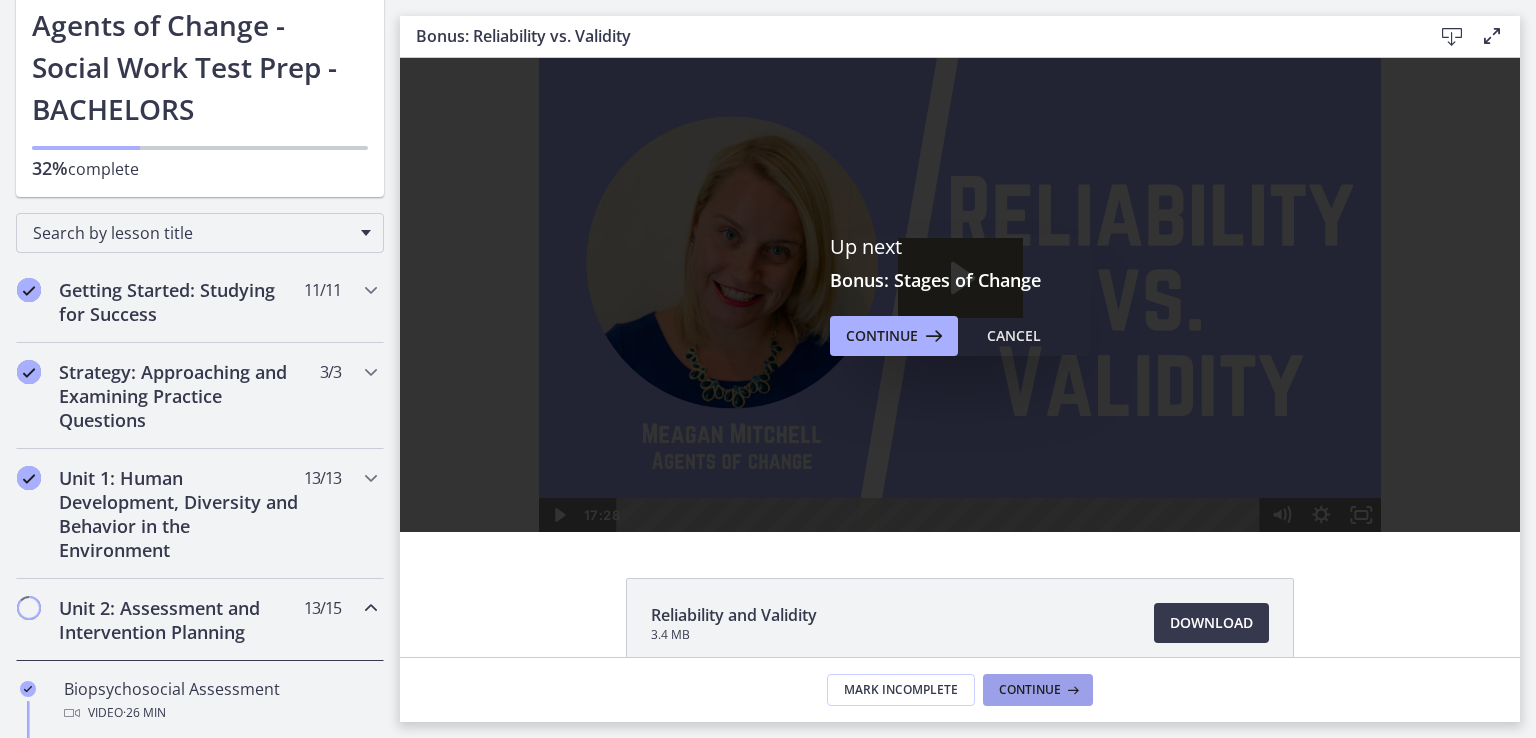 click on "Continue" at bounding box center [1030, 690] 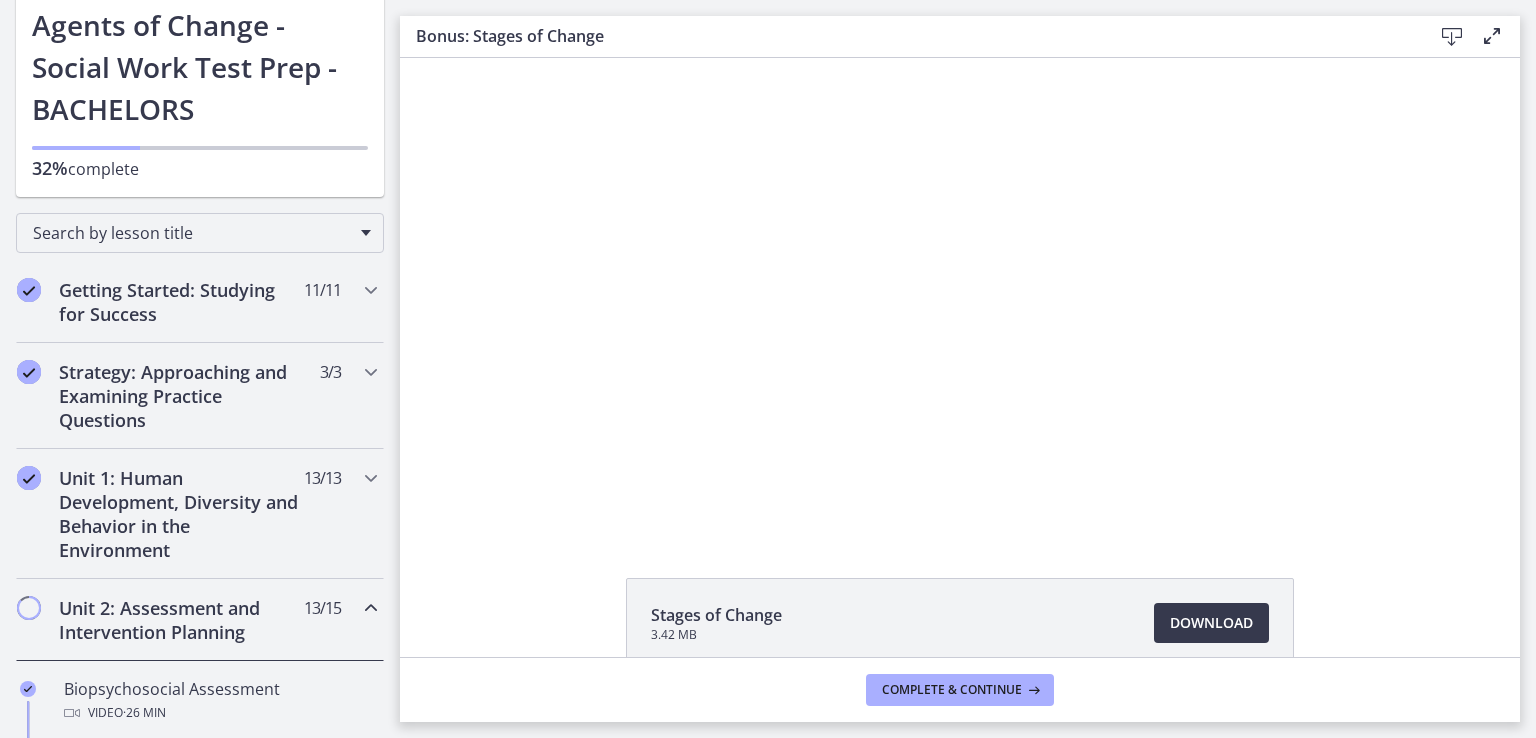 scroll, scrollTop: 0, scrollLeft: 0, axis: both 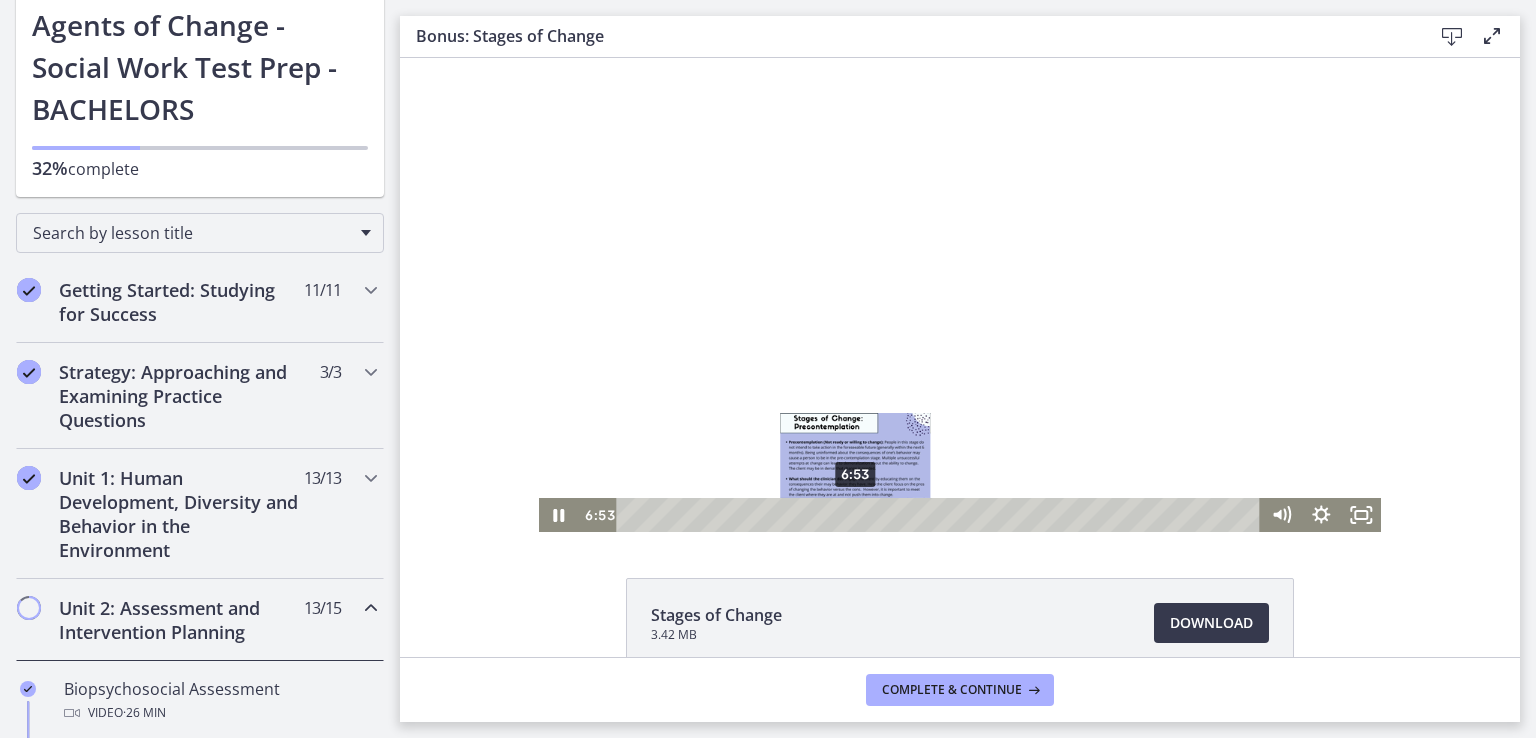 click on "6:53" at bounding box center [942, 515] 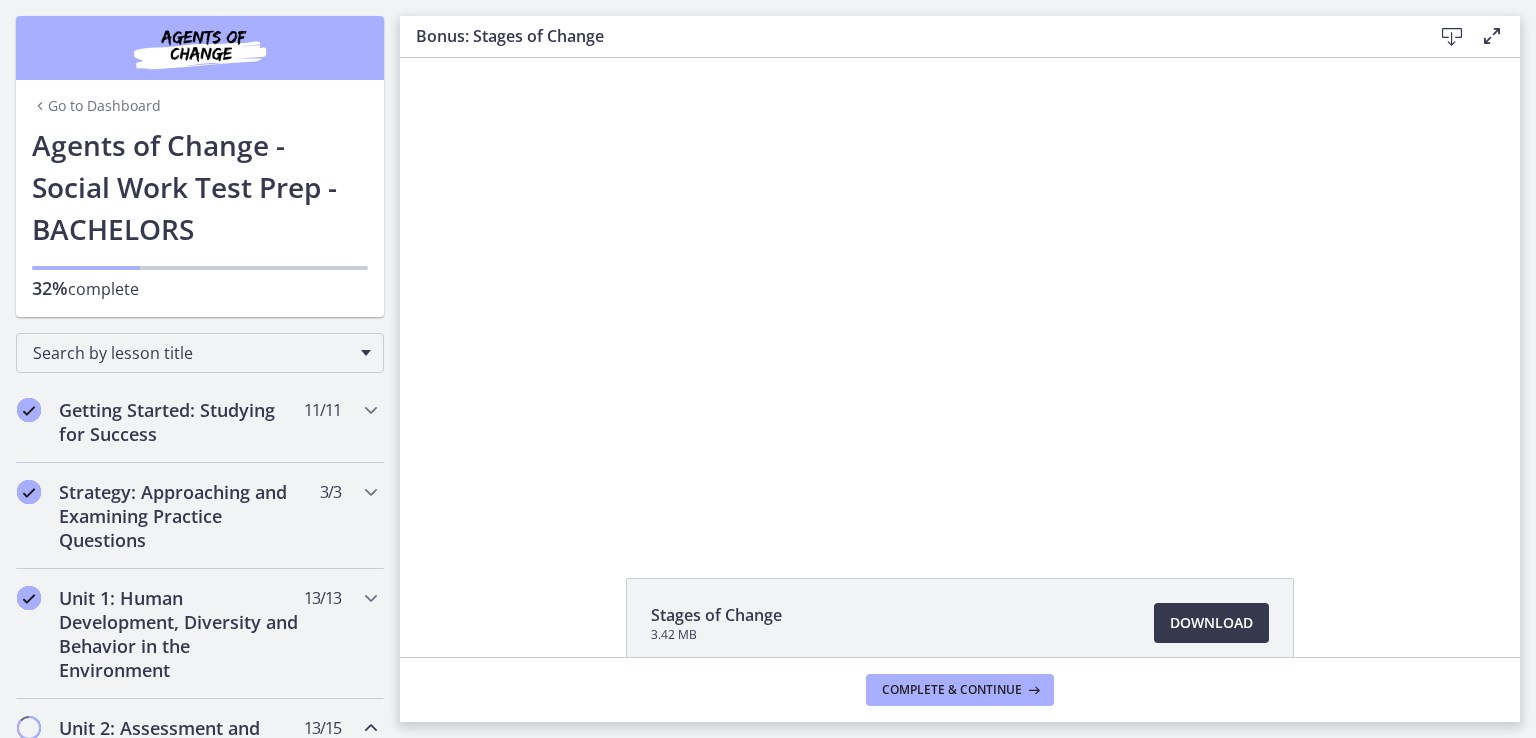 scroll, scrollTop: 0, scrollLeft: 0, axis: both 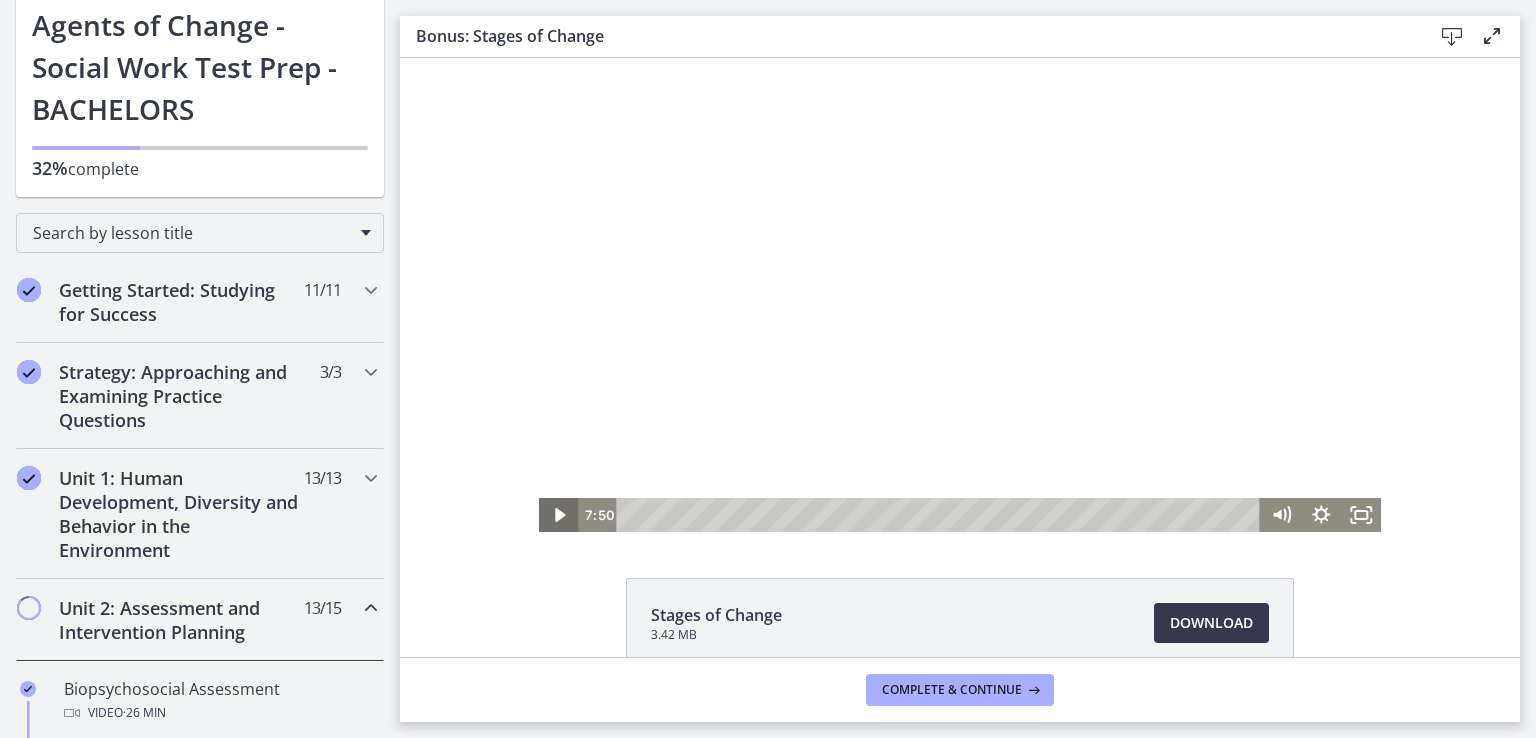 drag, startPoint x: 400, startPoint y: 58, endPoint x: 554, endPoint y: 527, distance: 493.6365 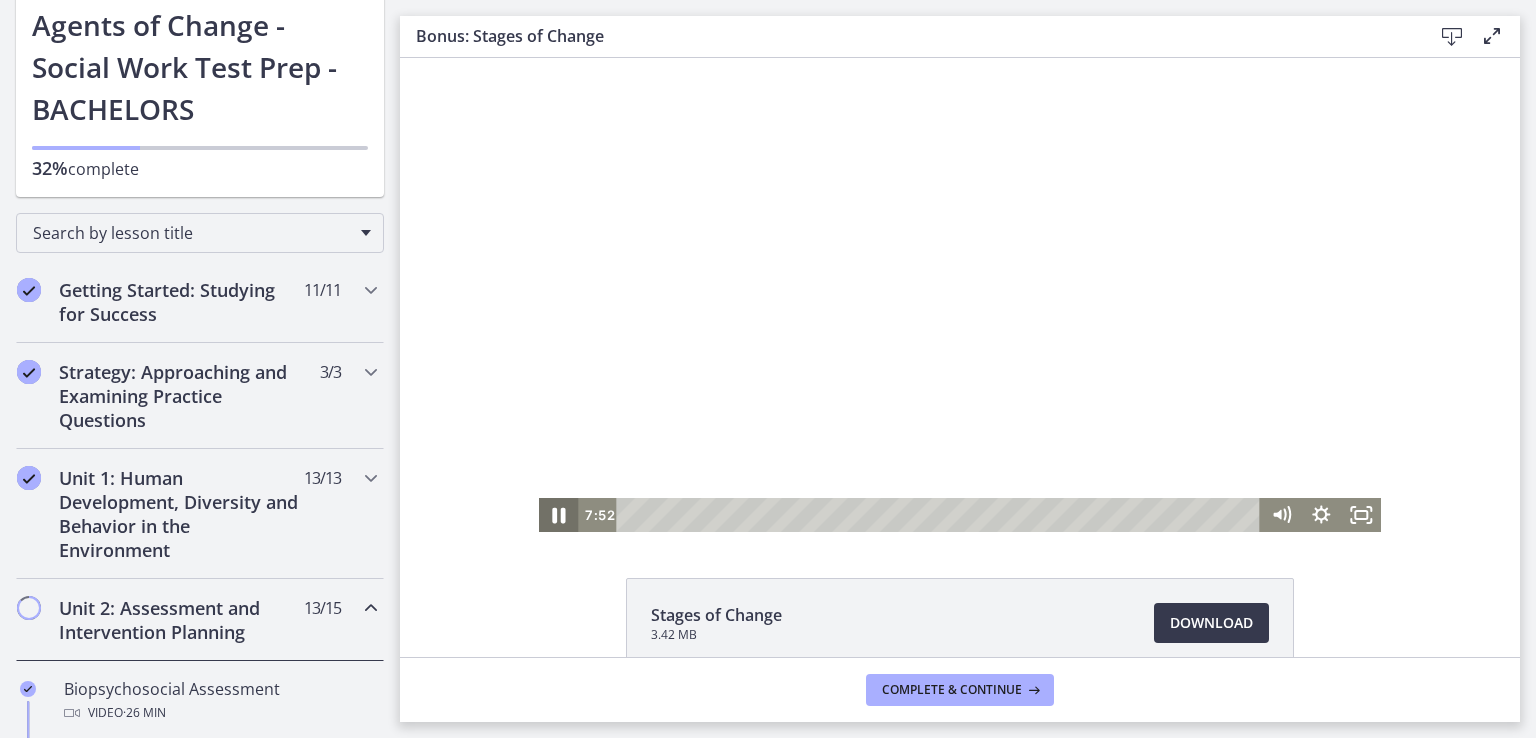 click 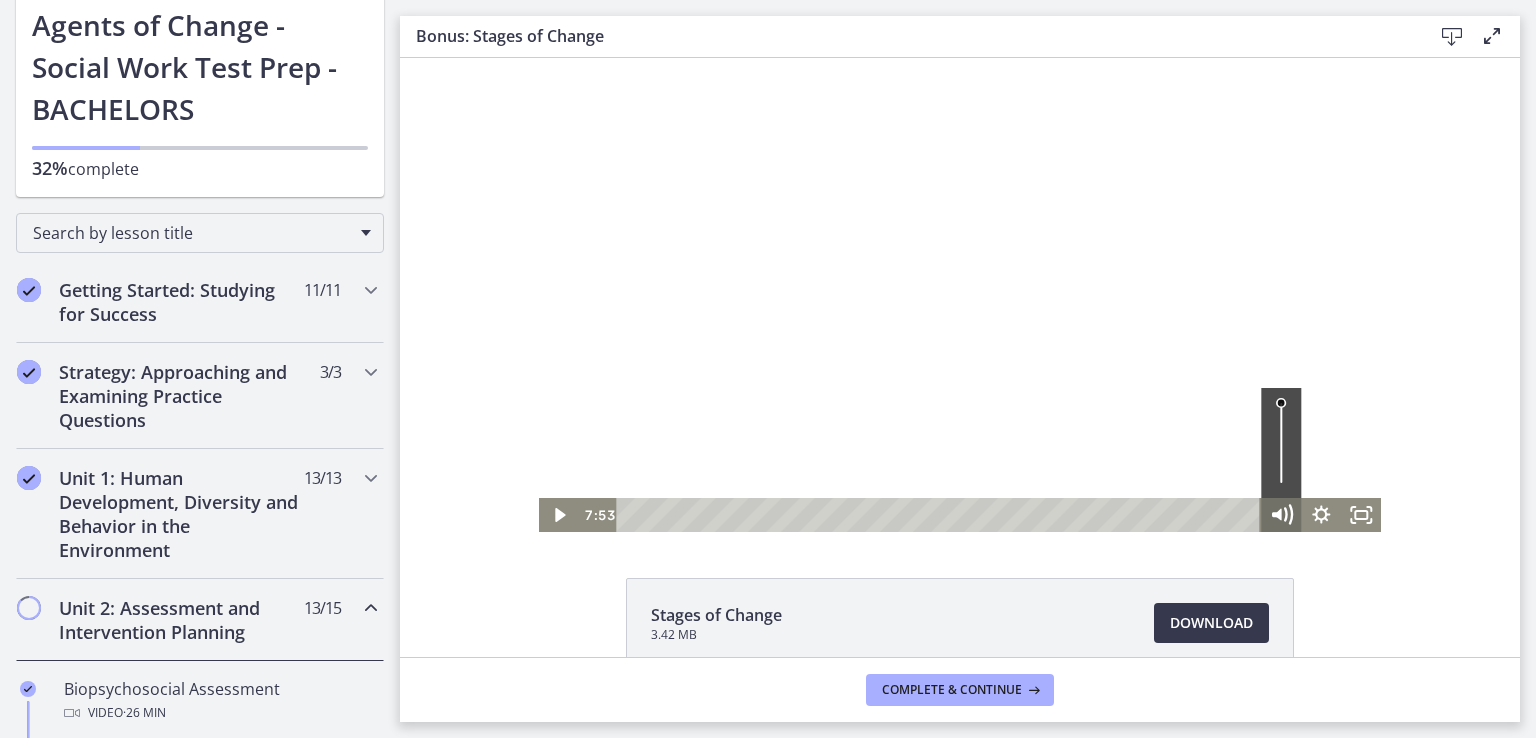click 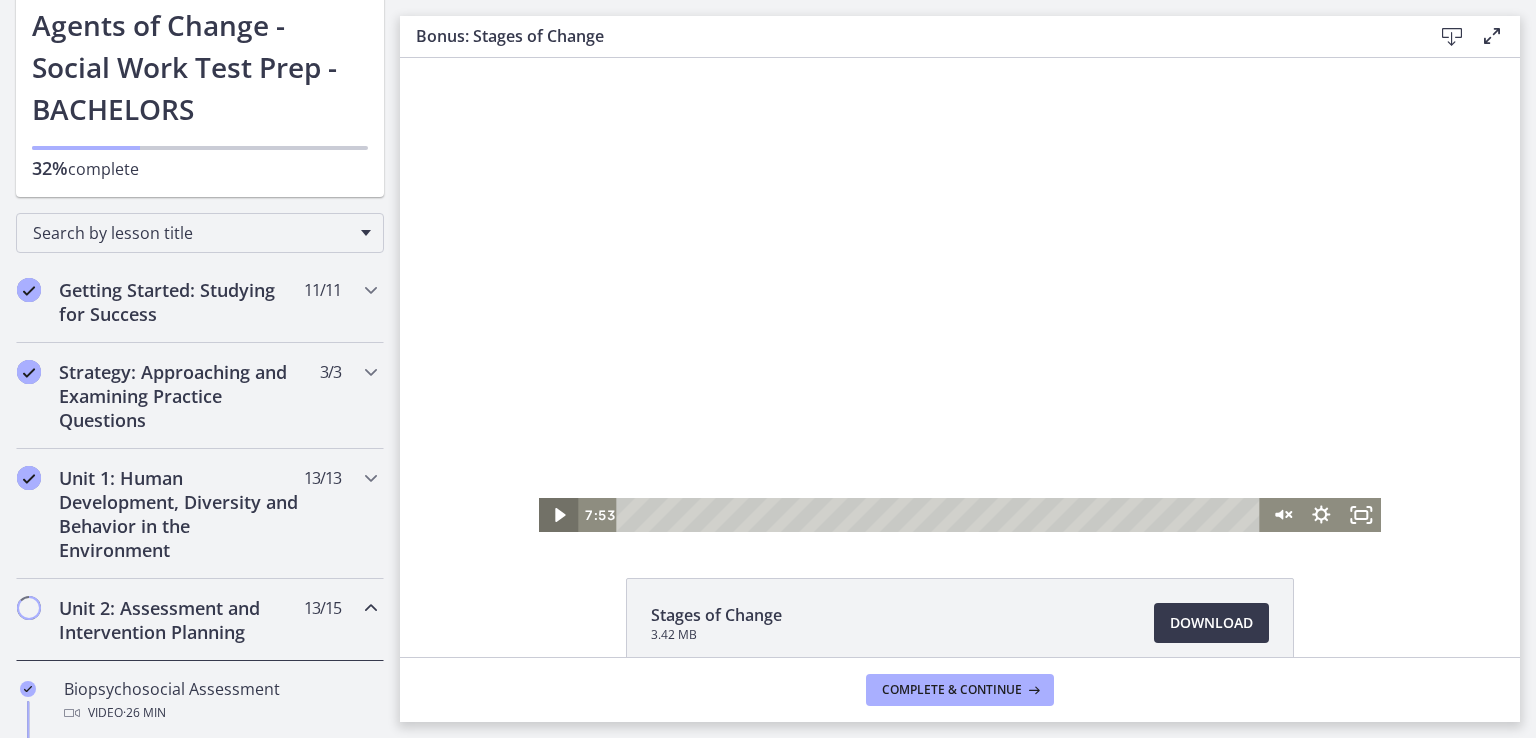 click 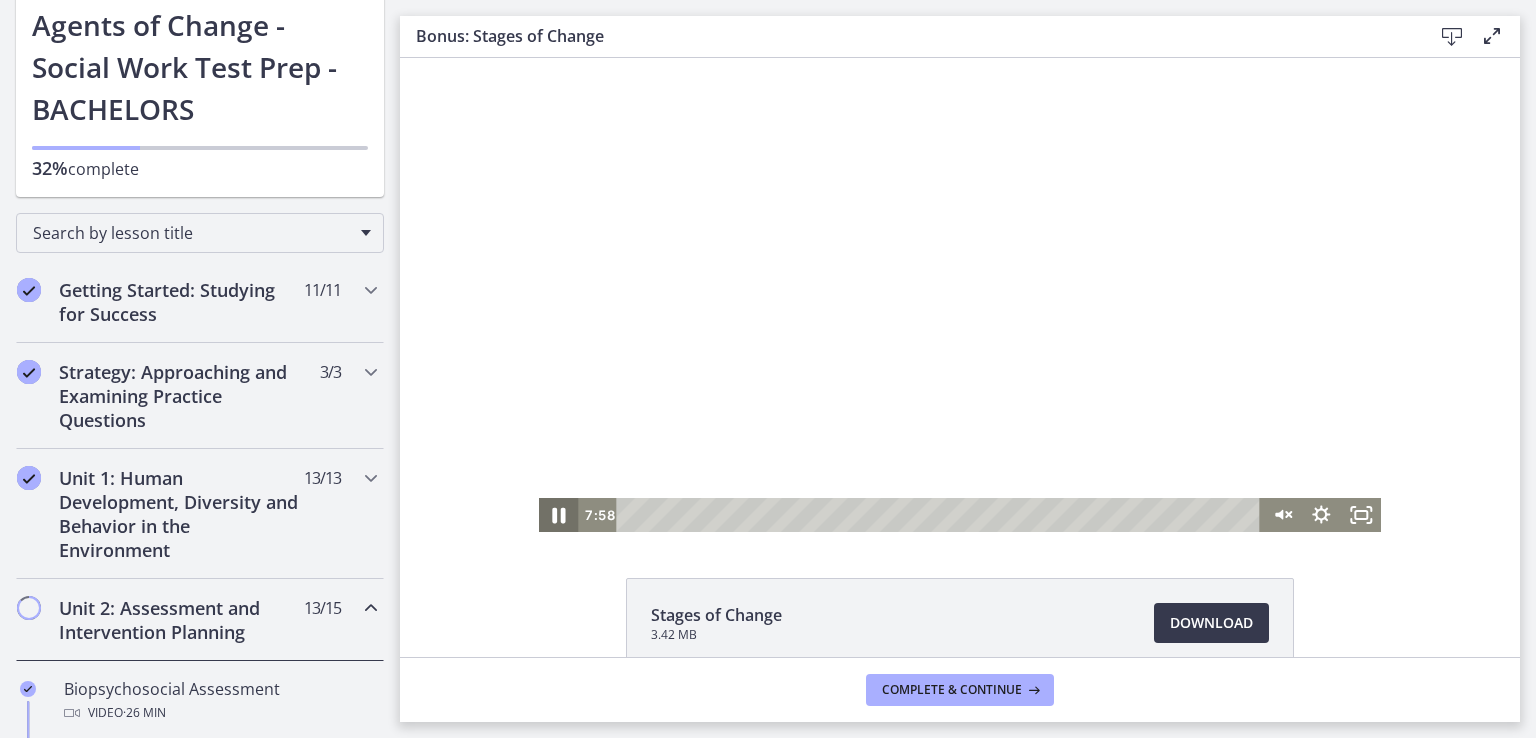 click 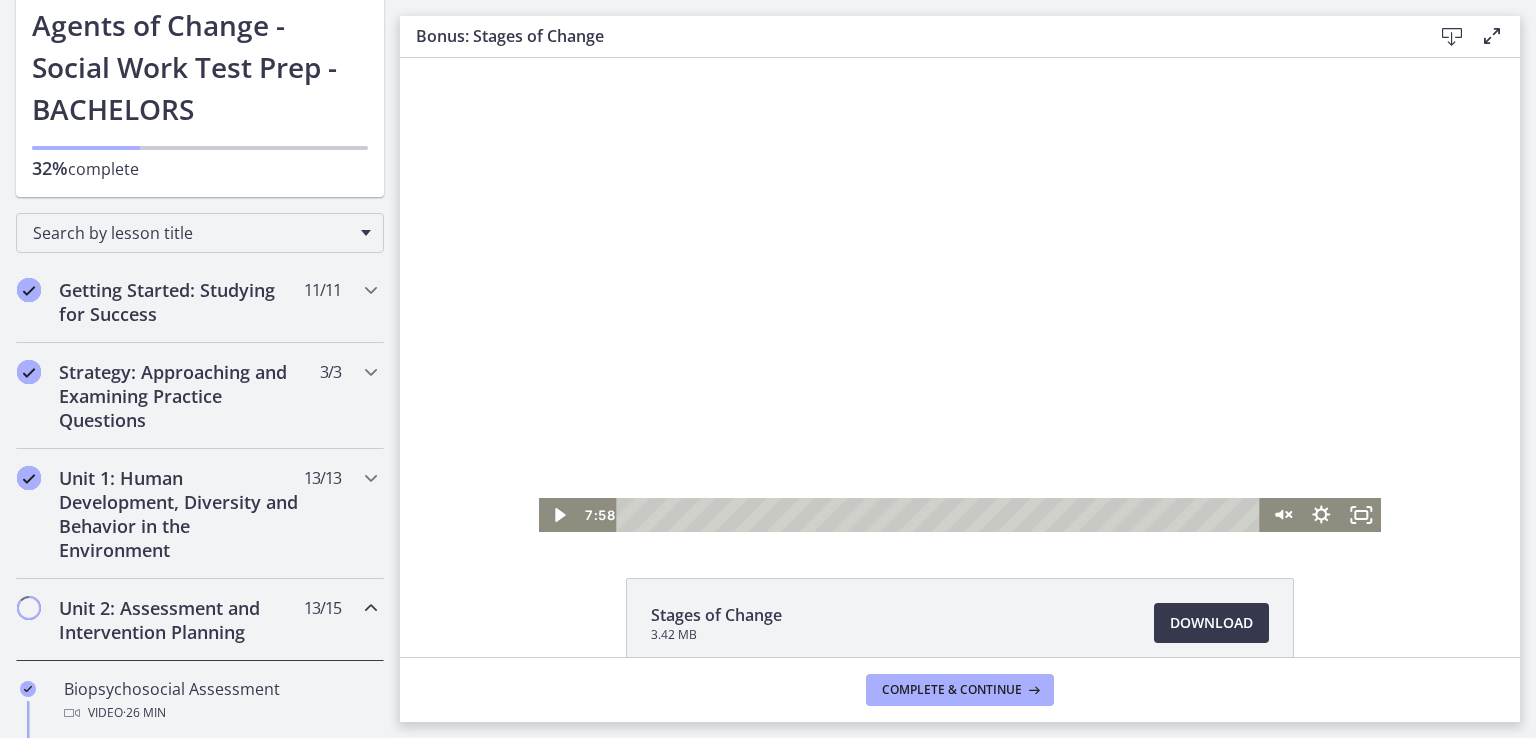 click at bounding box center (960, 295) 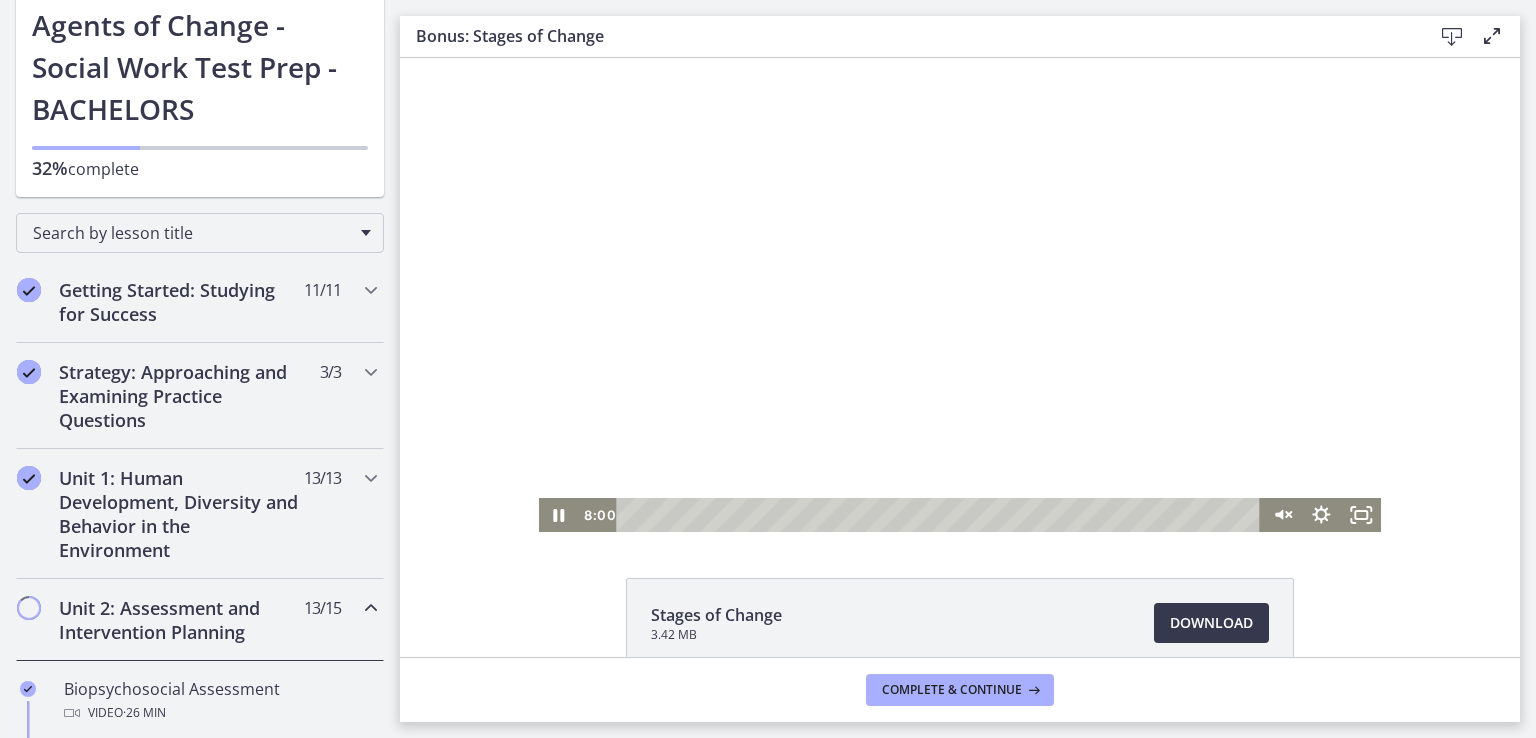 click at bounding box center [960, 295] 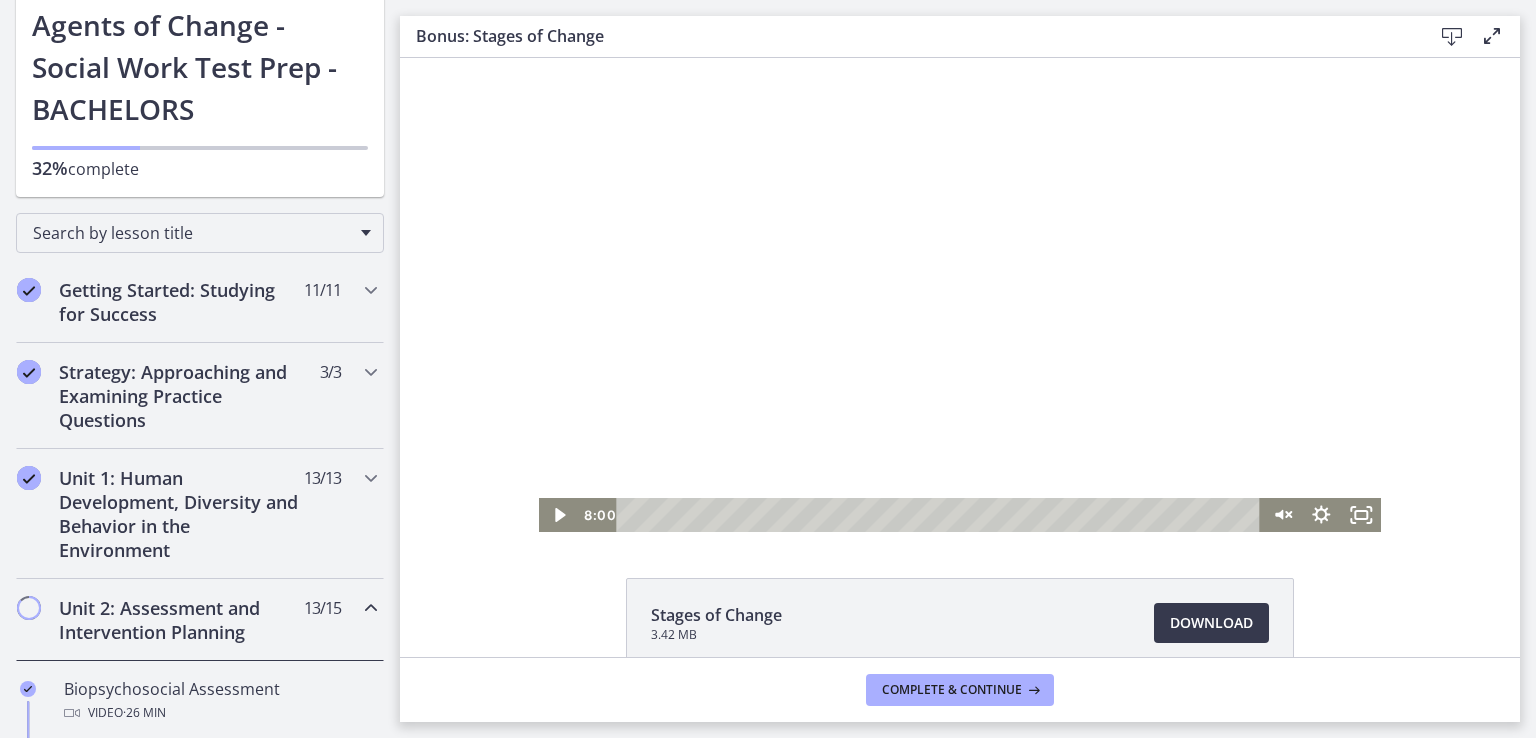 click at bounding box center [960, 295] 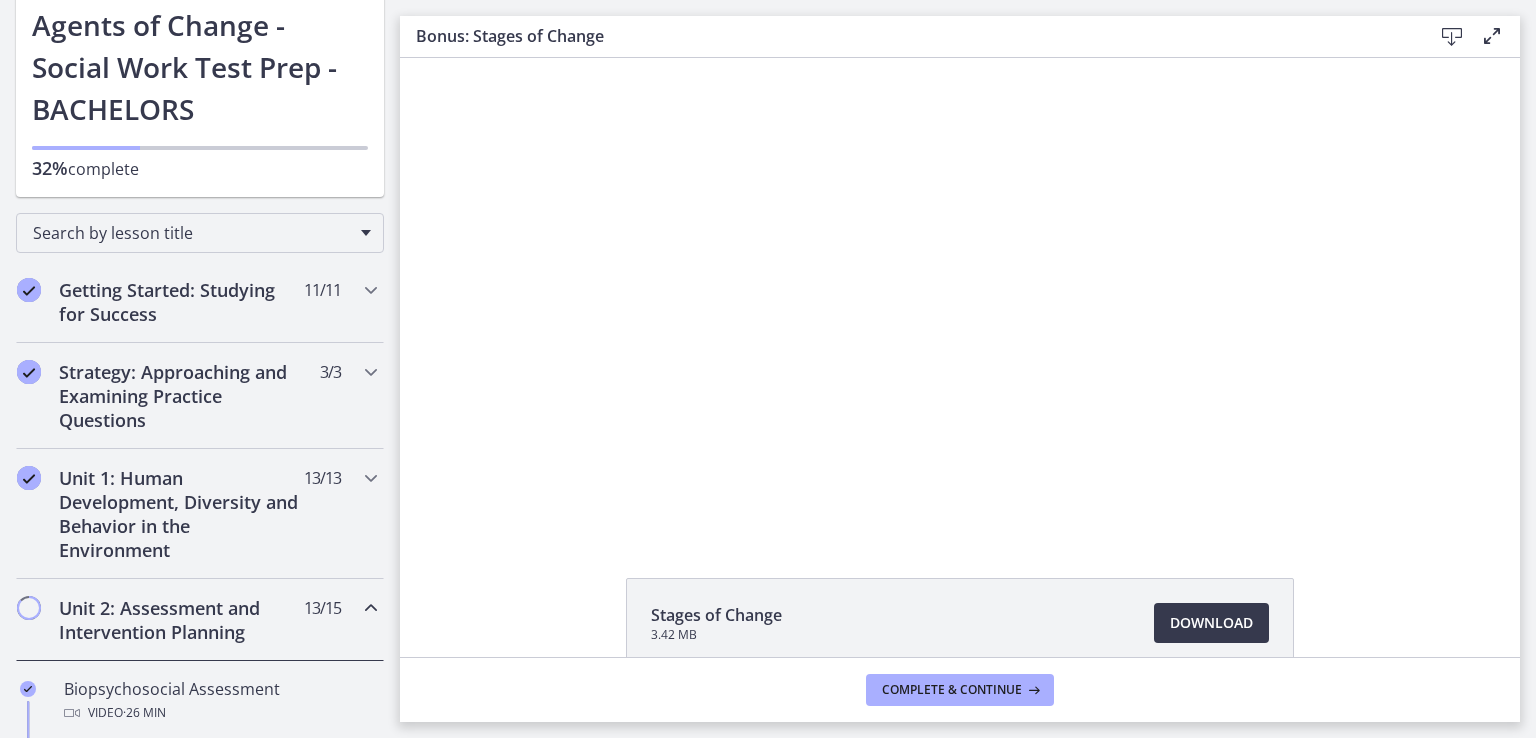 click at bounding box center (960, 295) 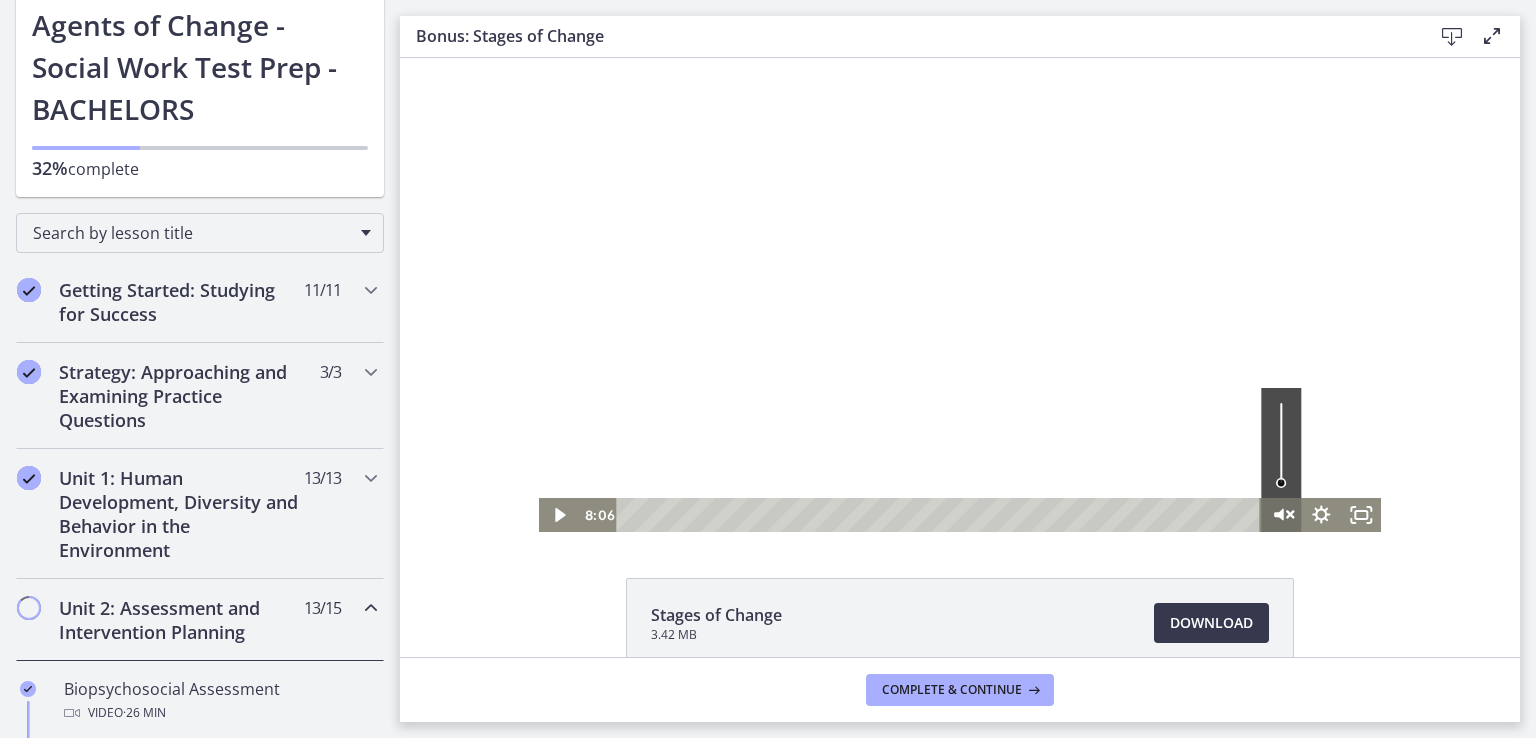click 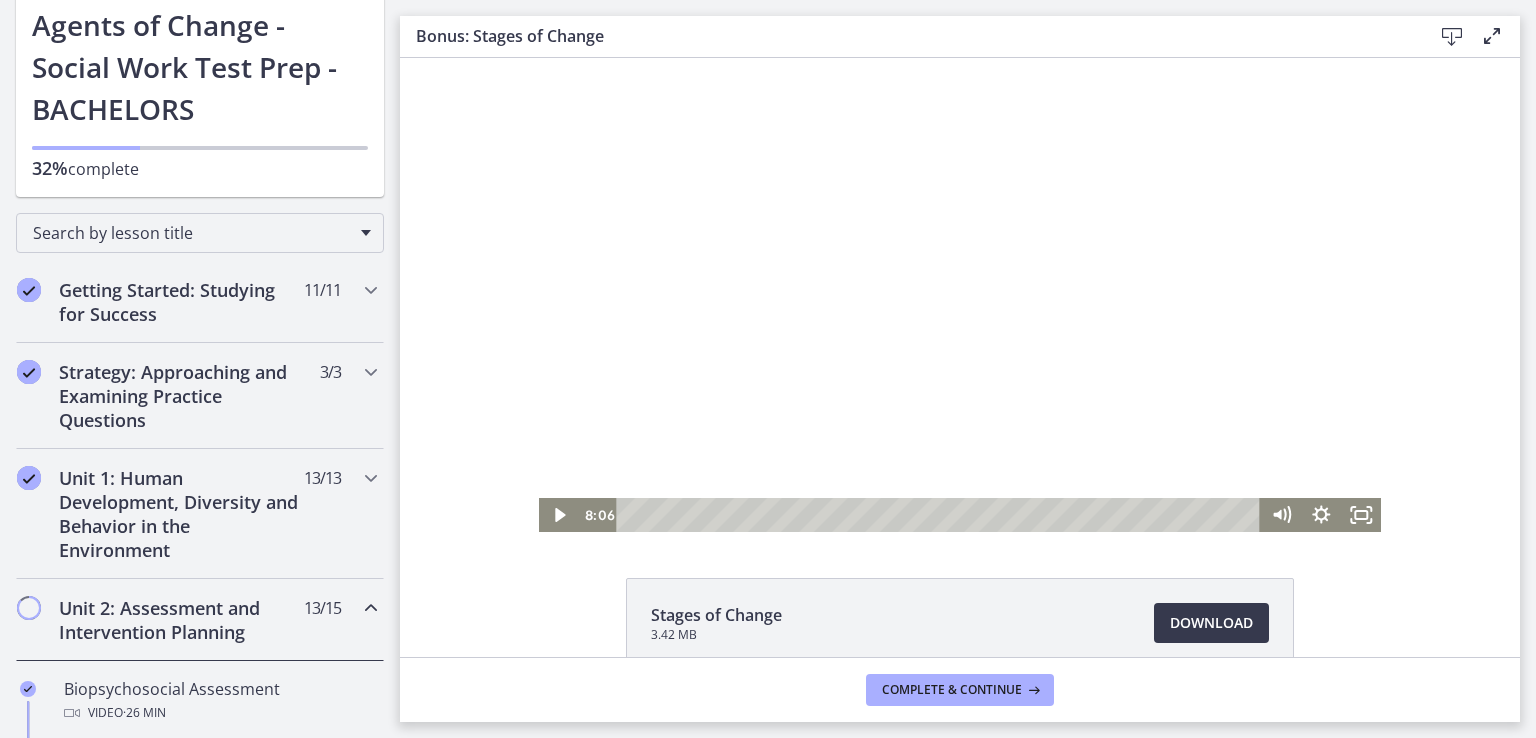 click at bounding box center (960, 295) 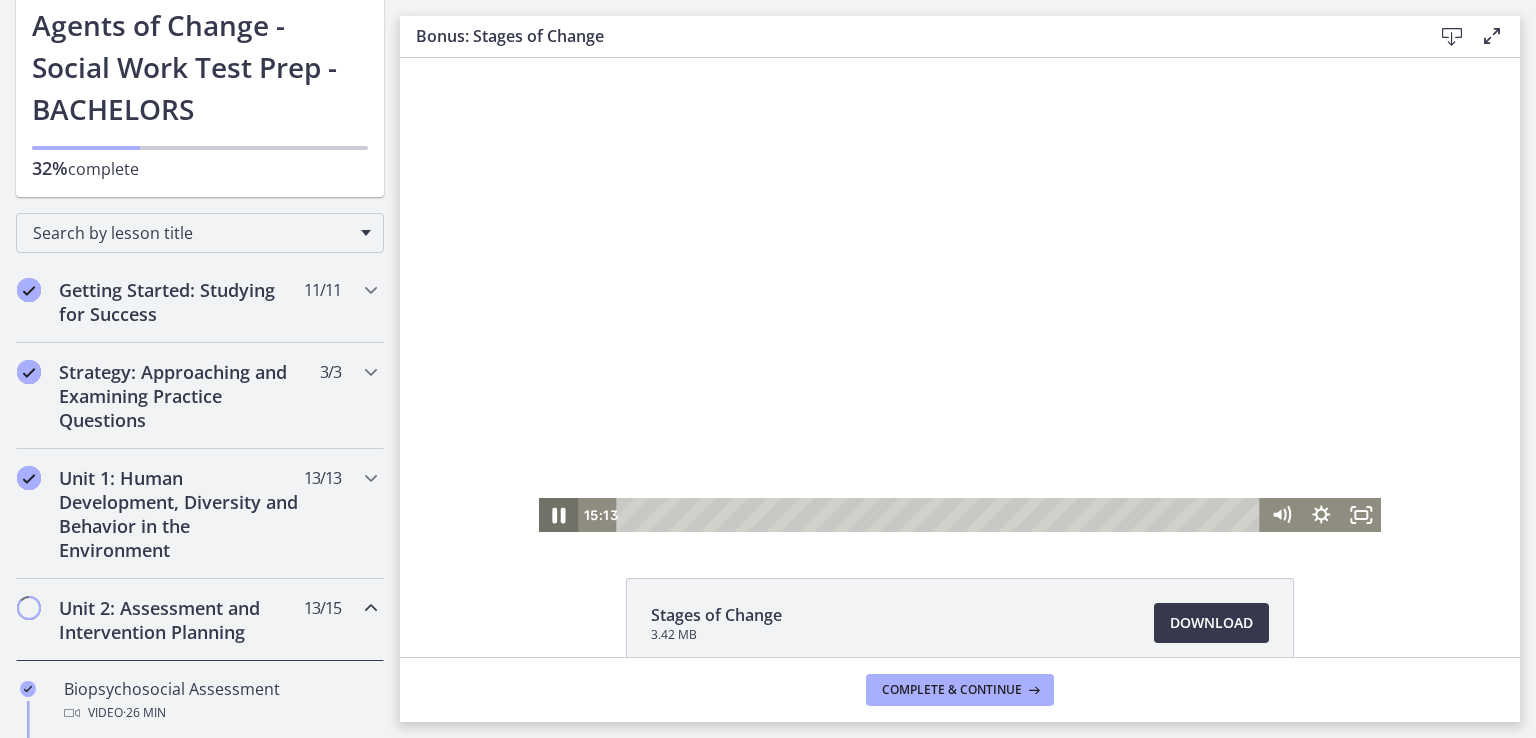 click 